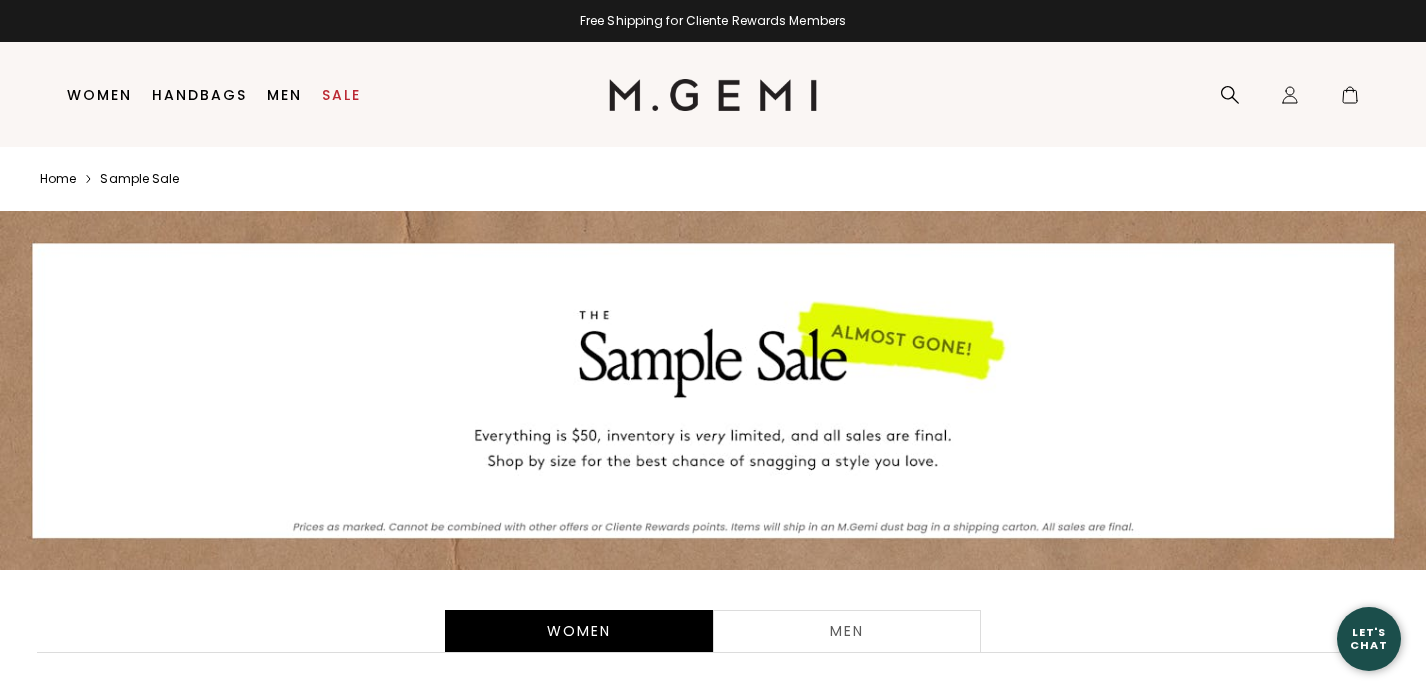 scroll, scrollTop: 0, scrollLeft: 0, axis: both 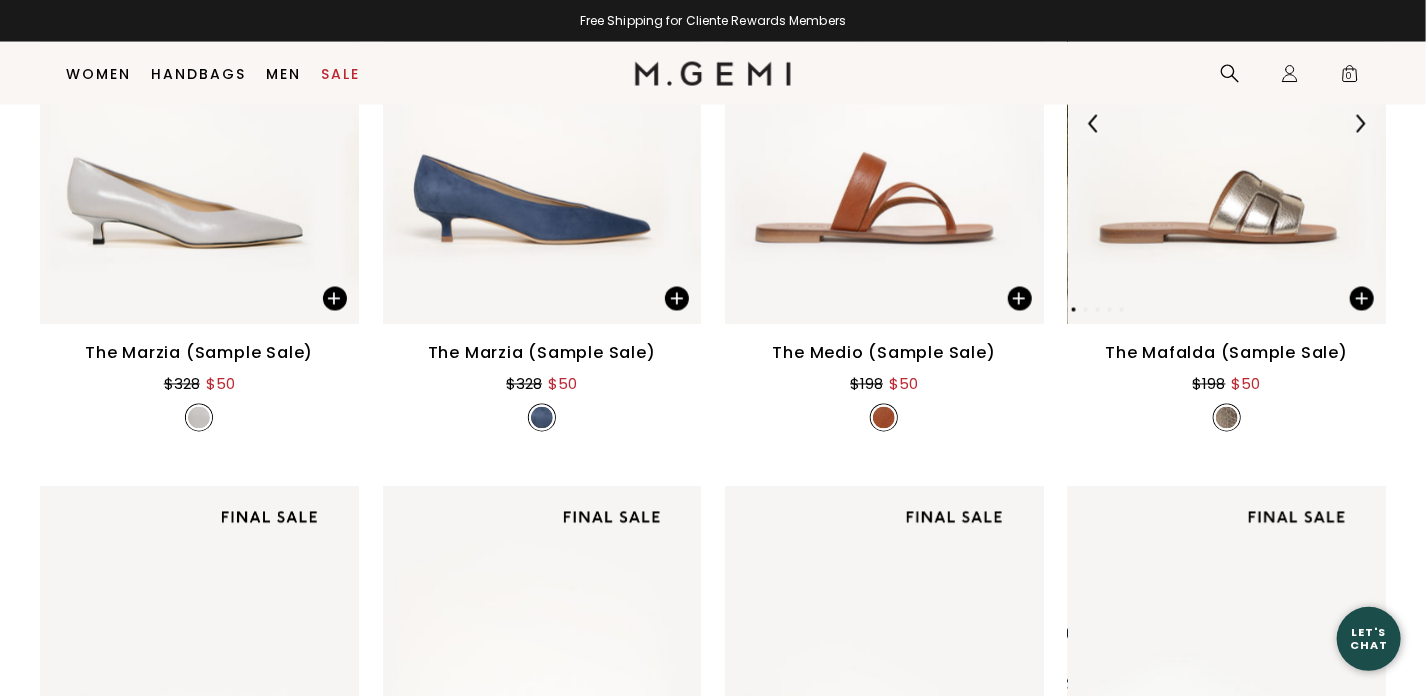 click at bounding box center (1218, 123) 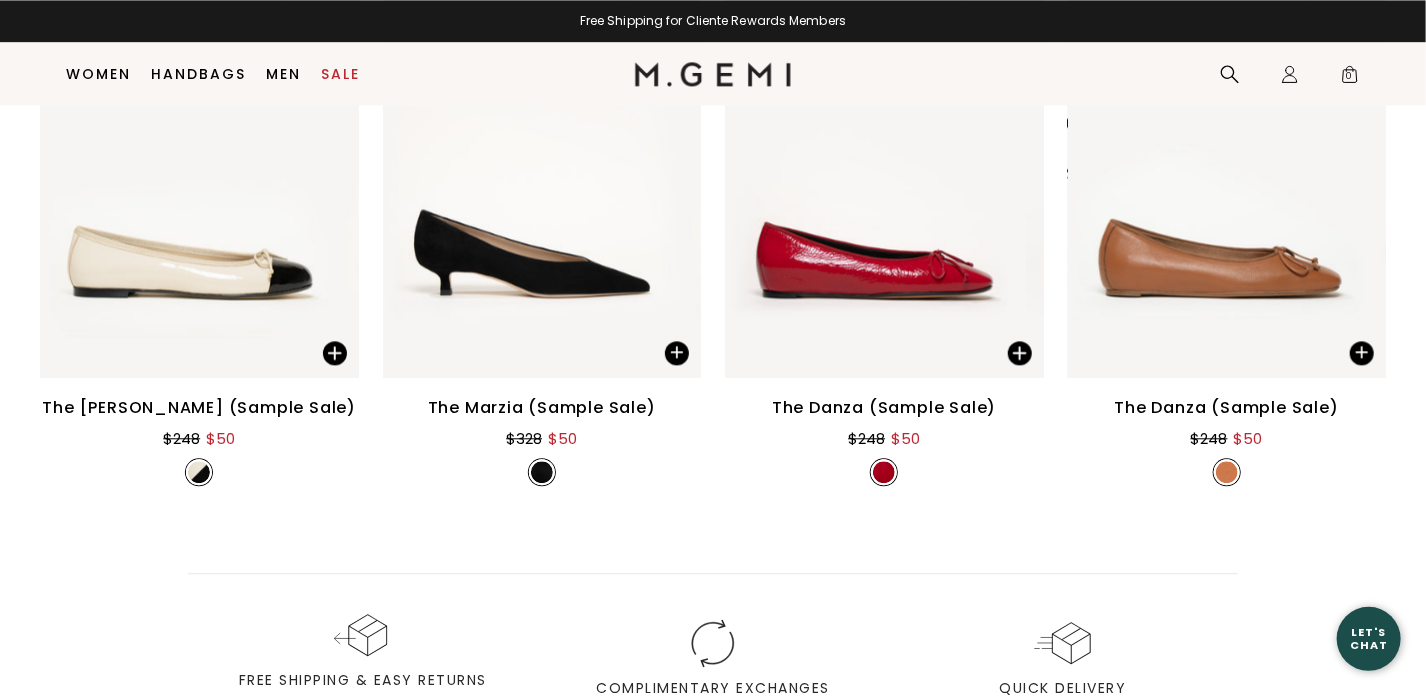 scroll, scrollTop: 2062, scrollLeft: 0, axis: vertical 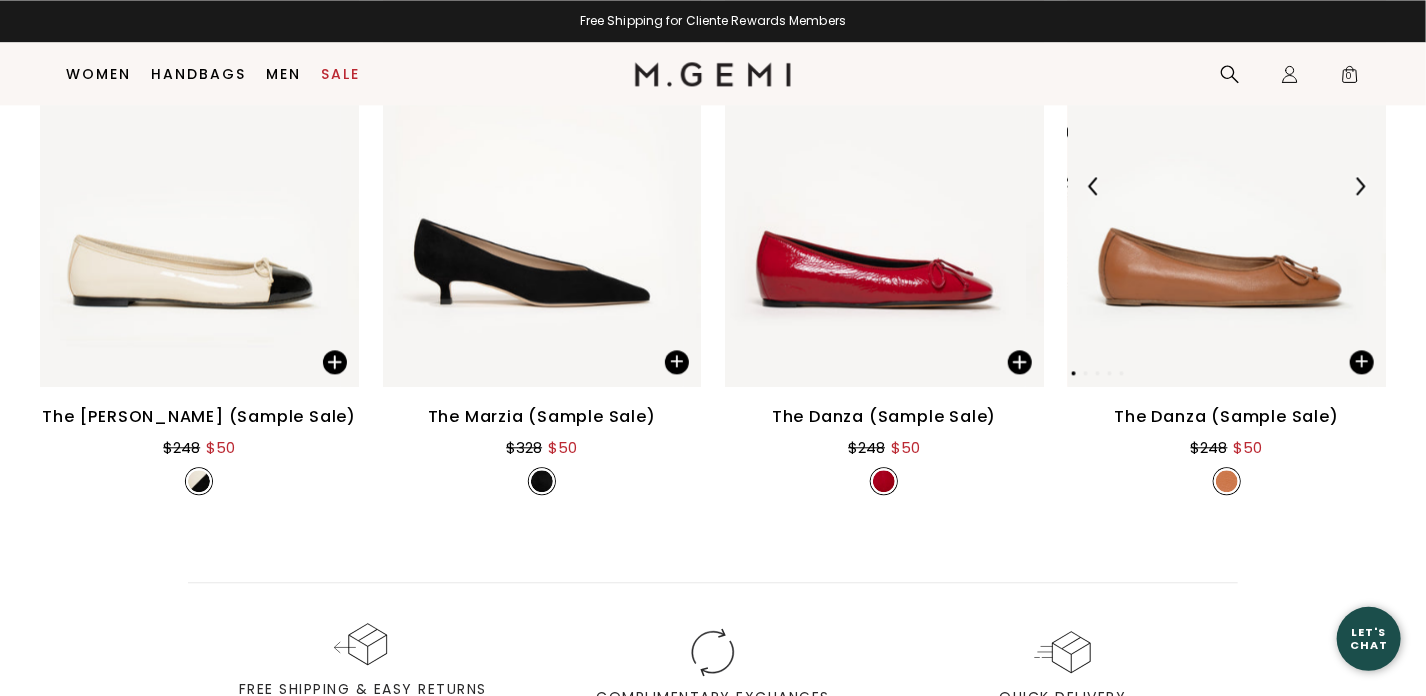 click at bounding box center (1218, 185) 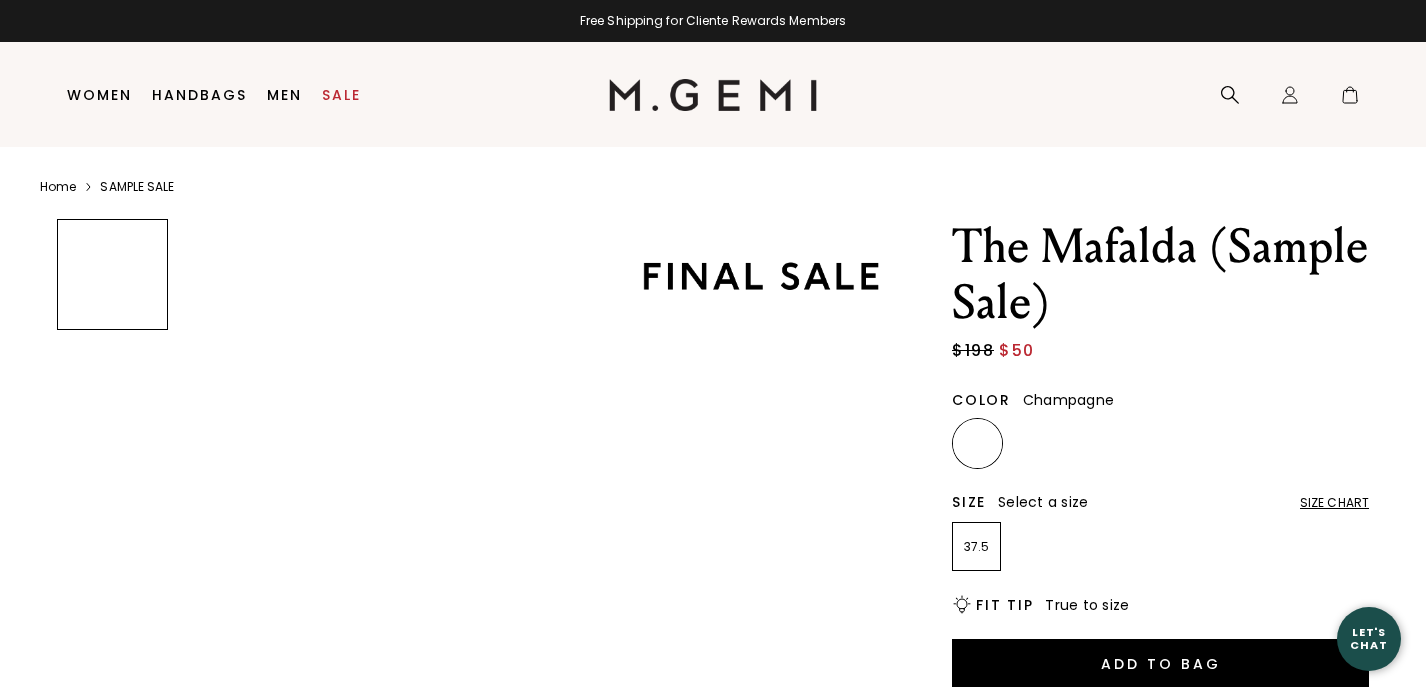 scroll, scrollTop: 0, scrollLeft: 0, axis: both 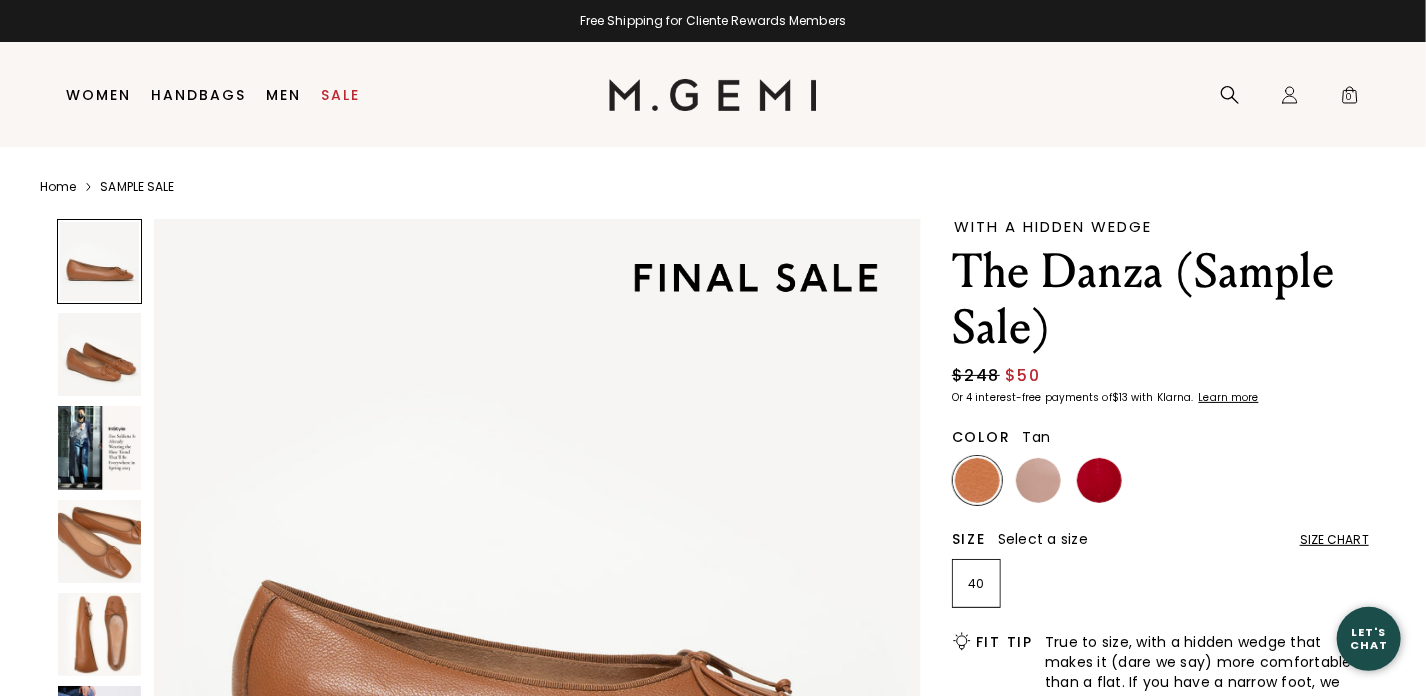 click at bounding box center [99, 541] 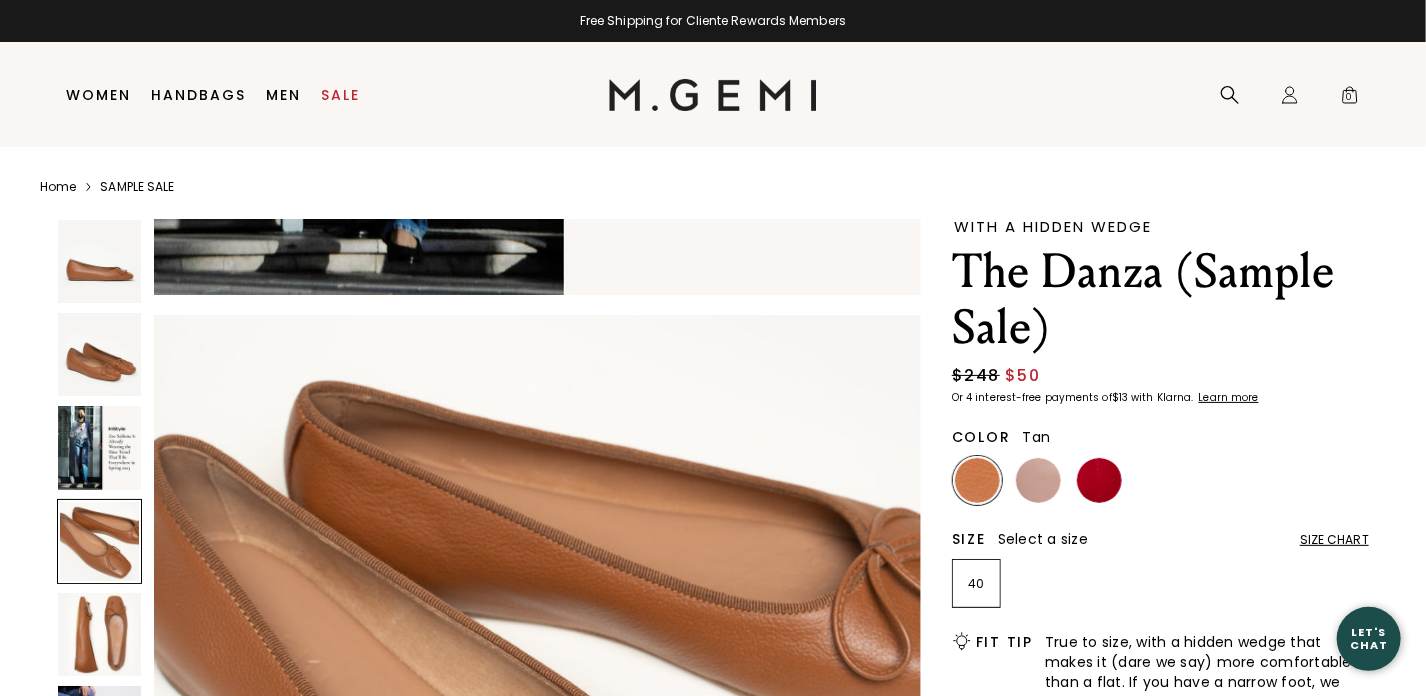 scroll, scrollTop: 2274, scrollLeft: 0, axis: vertical 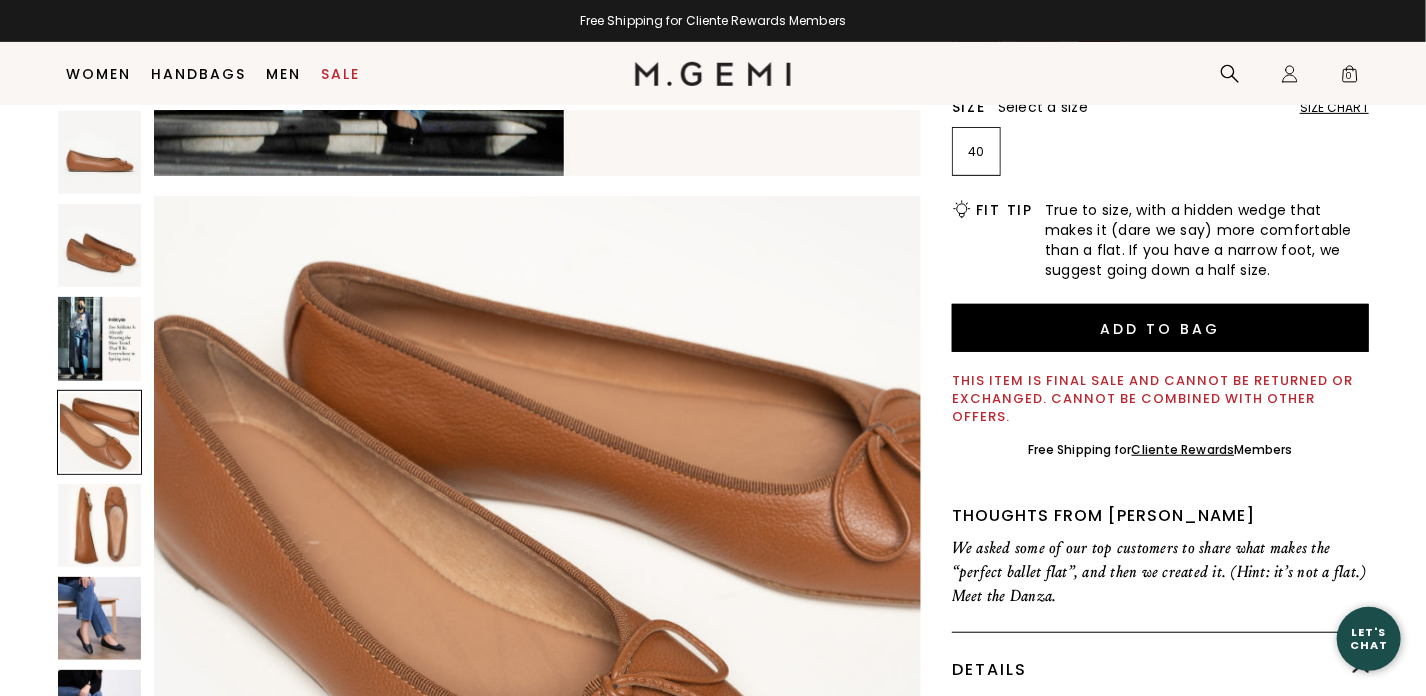 click on "Icons/20x20/hamburger@2x
Women
Shop All Shoes
New Arrivals
Bestsellers Essentials The Event Edit" at bounding box center [713, 73] 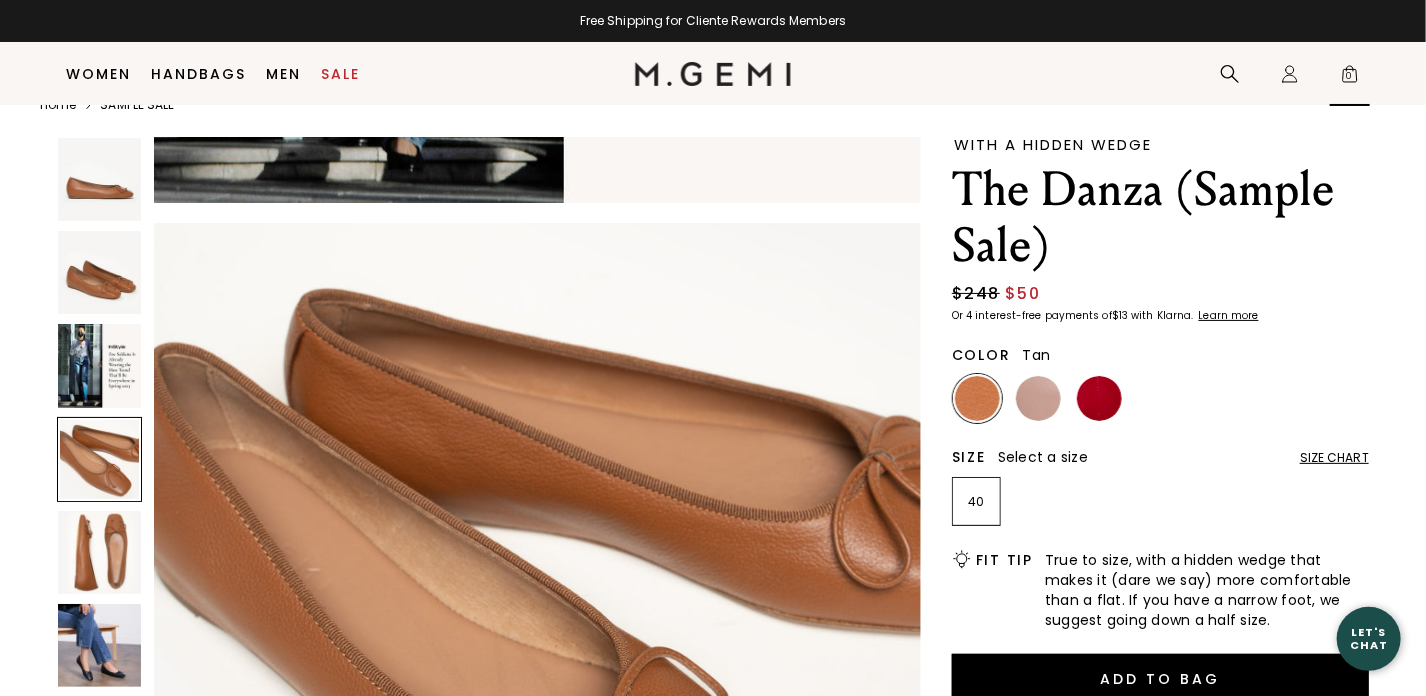 scroll, scrollTop: 32, scrollLeft: 0, axis: vertical 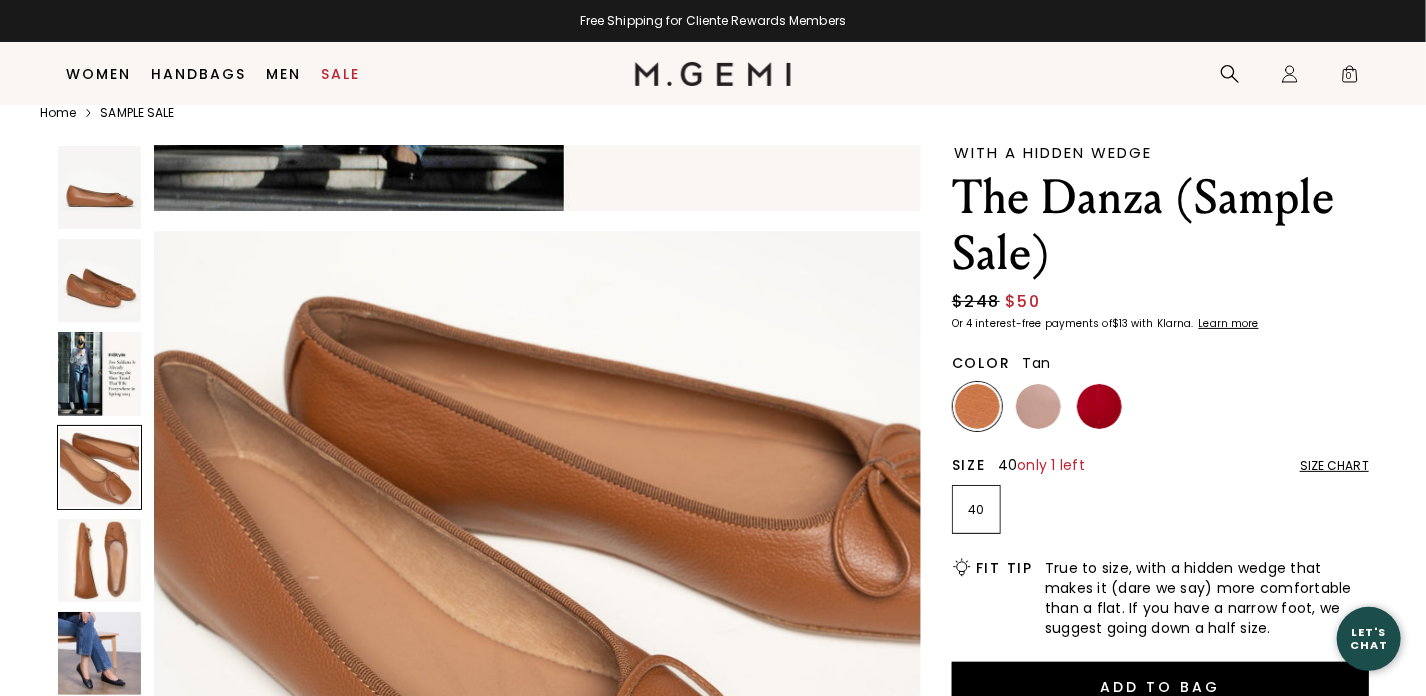 click on "40" at bounding box center [976, 510] 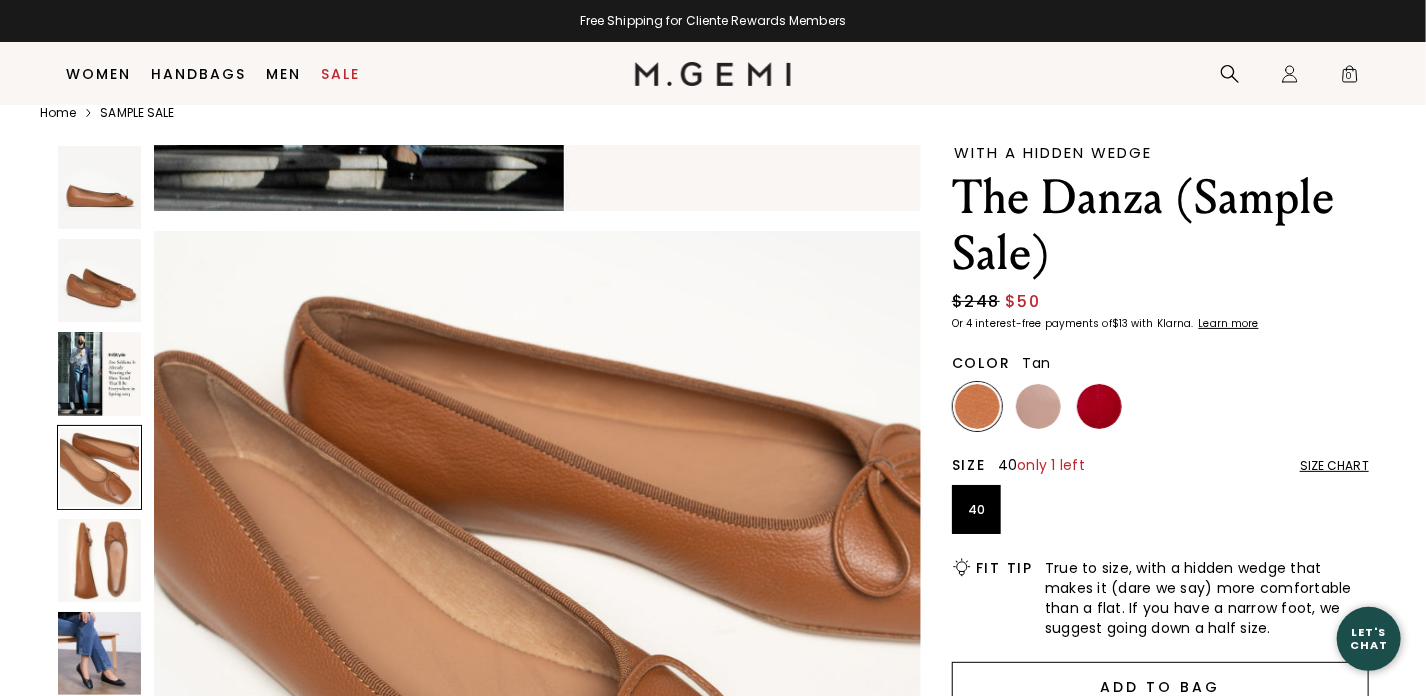 scroll, scrollTop: 0, scrollLeft: 0, axis: both 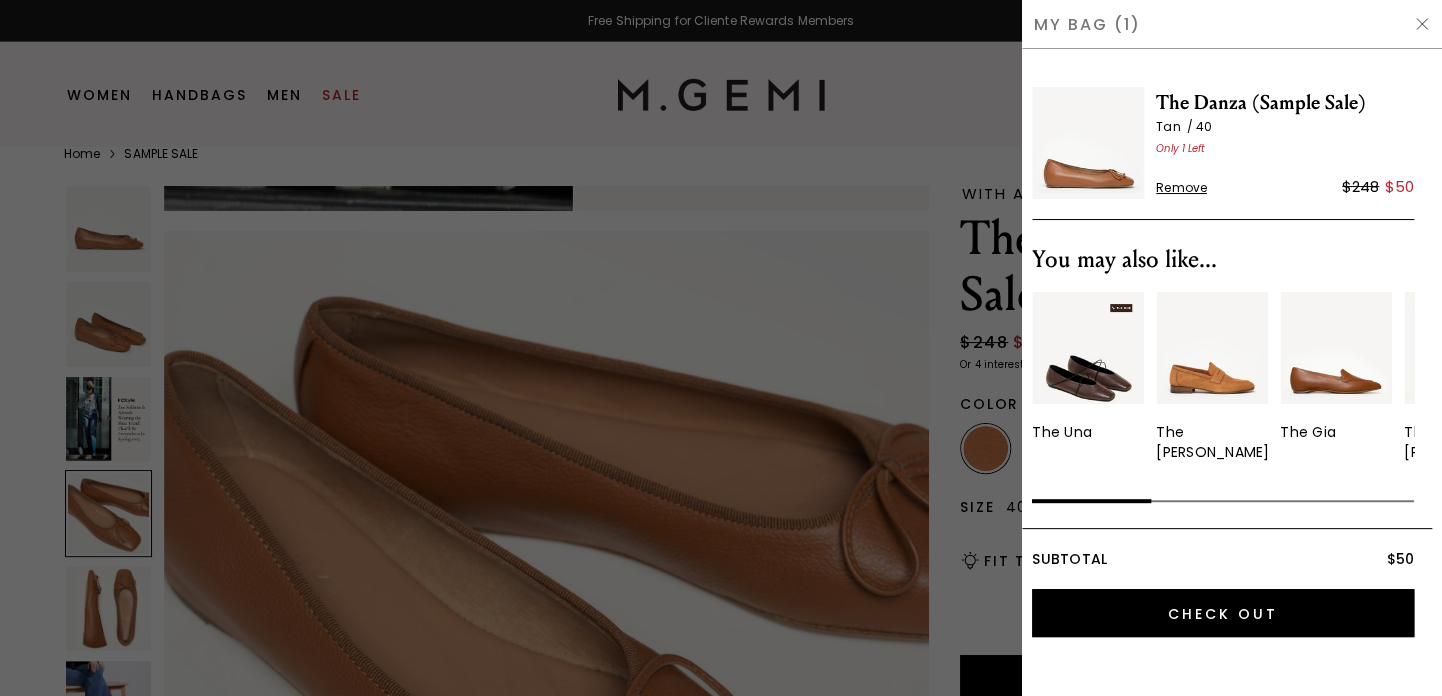 click at bounding box center (721, 348) 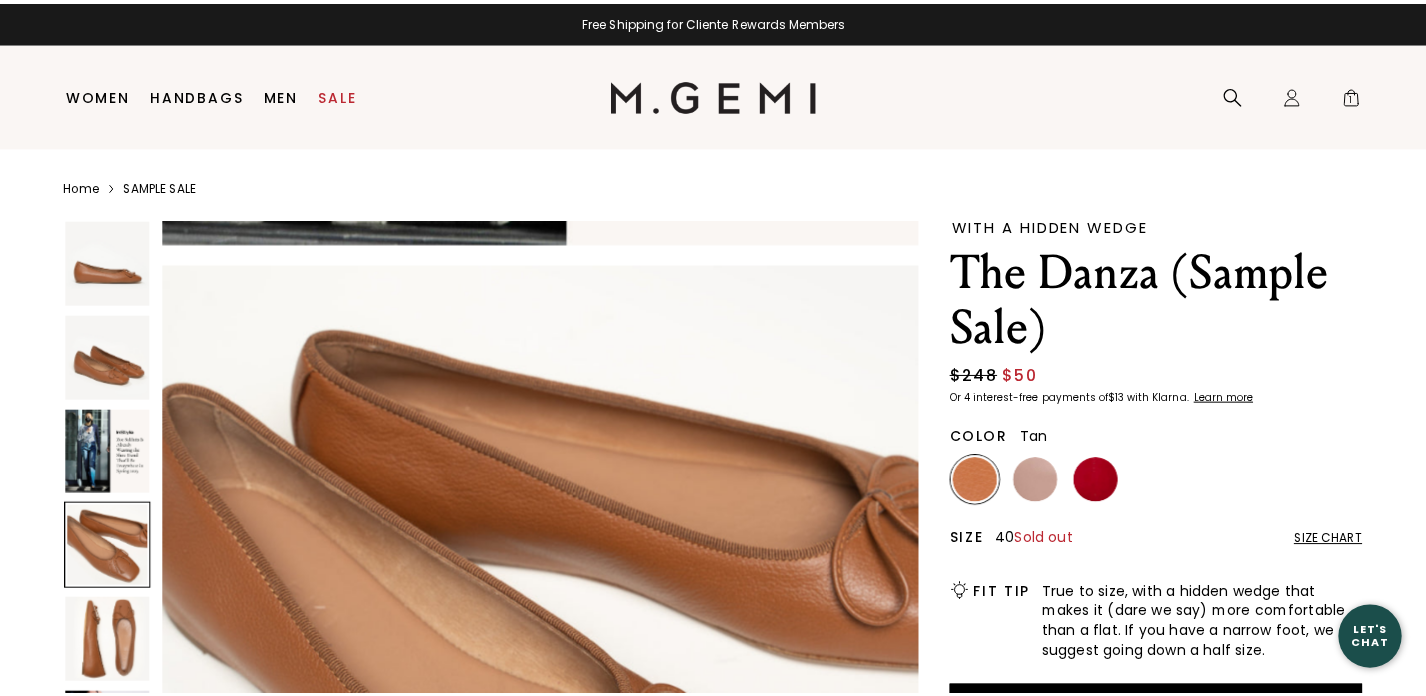 scroll, scrollTop: 32, scrollLeft: 0, axis: vertical 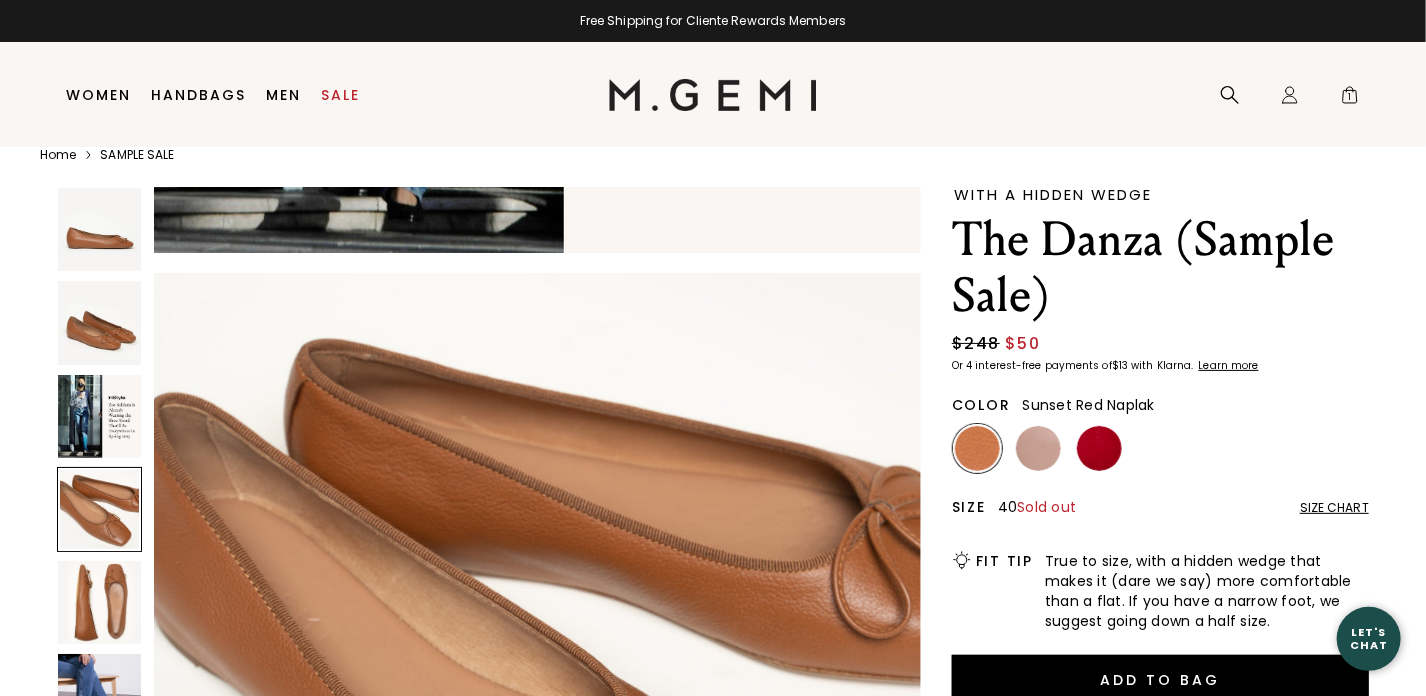 click at bounding box center (1099, 448) 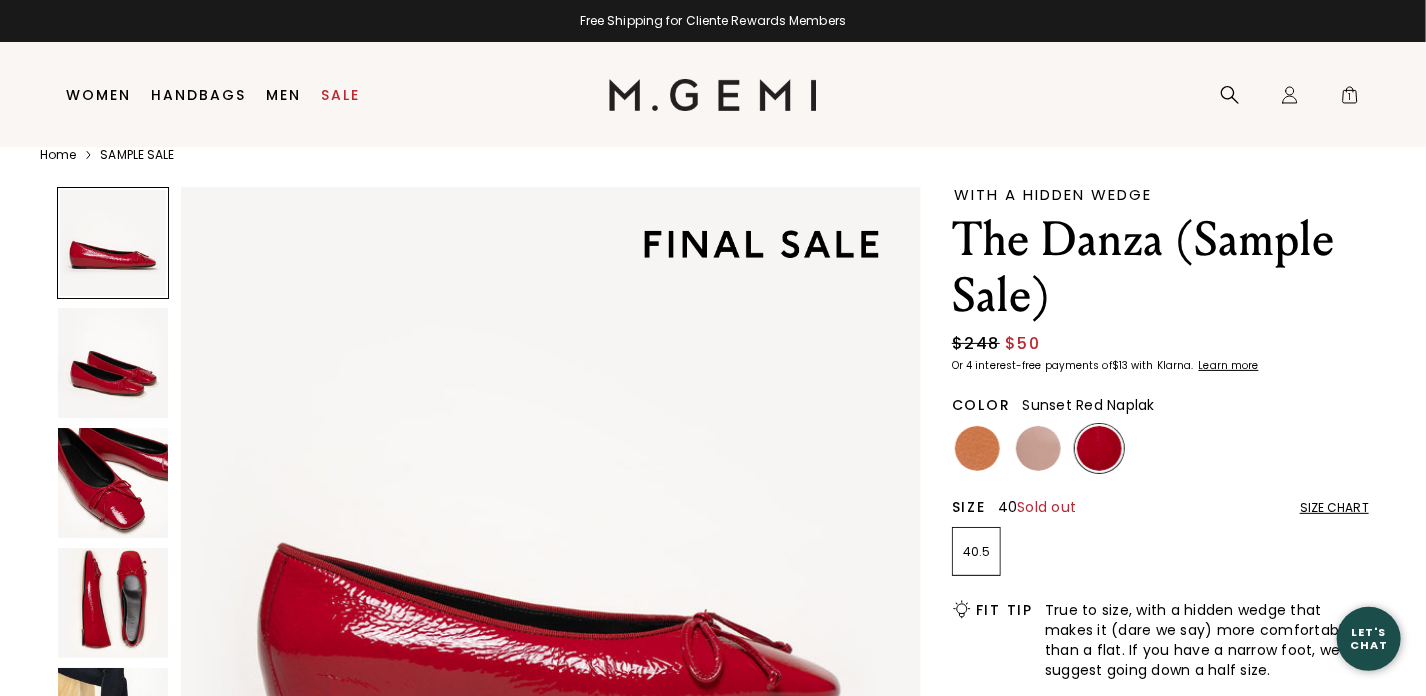 scroll, scrollTop: 0, scrollLeft: 0, axis: both 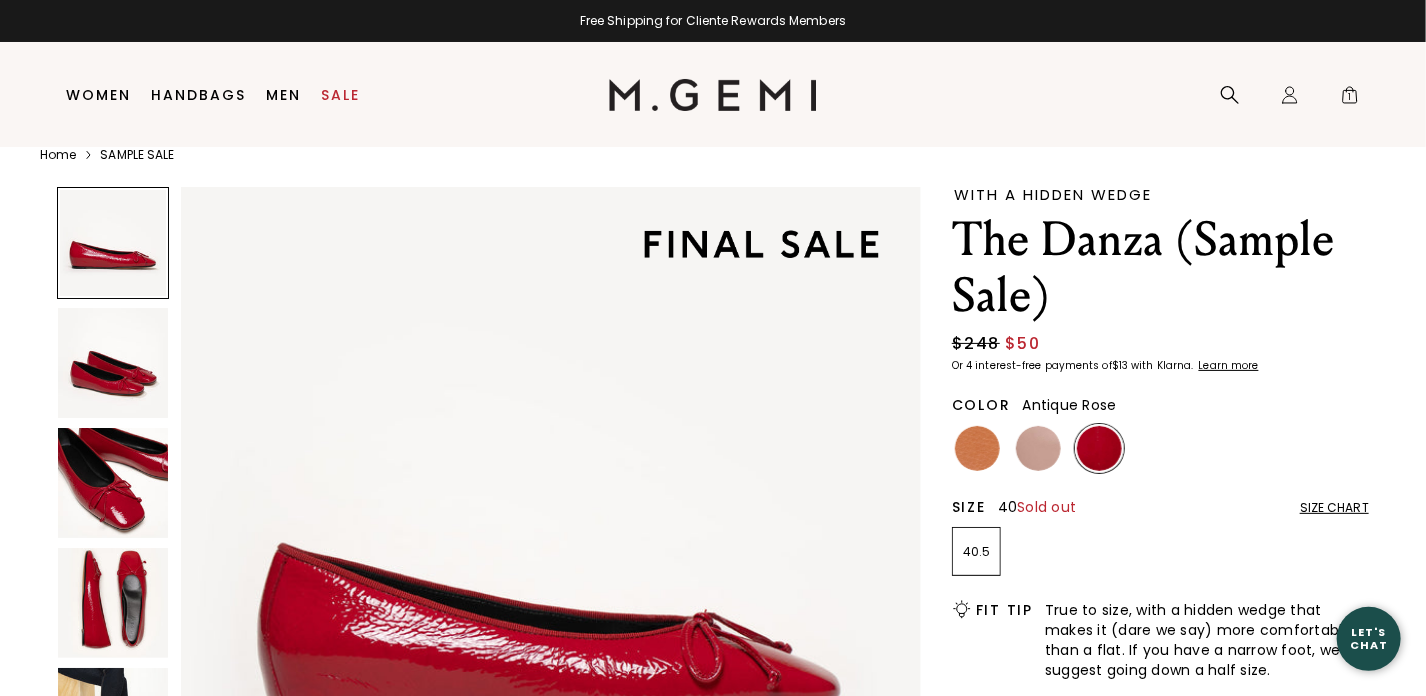 click at bounding box center [1038, 448] 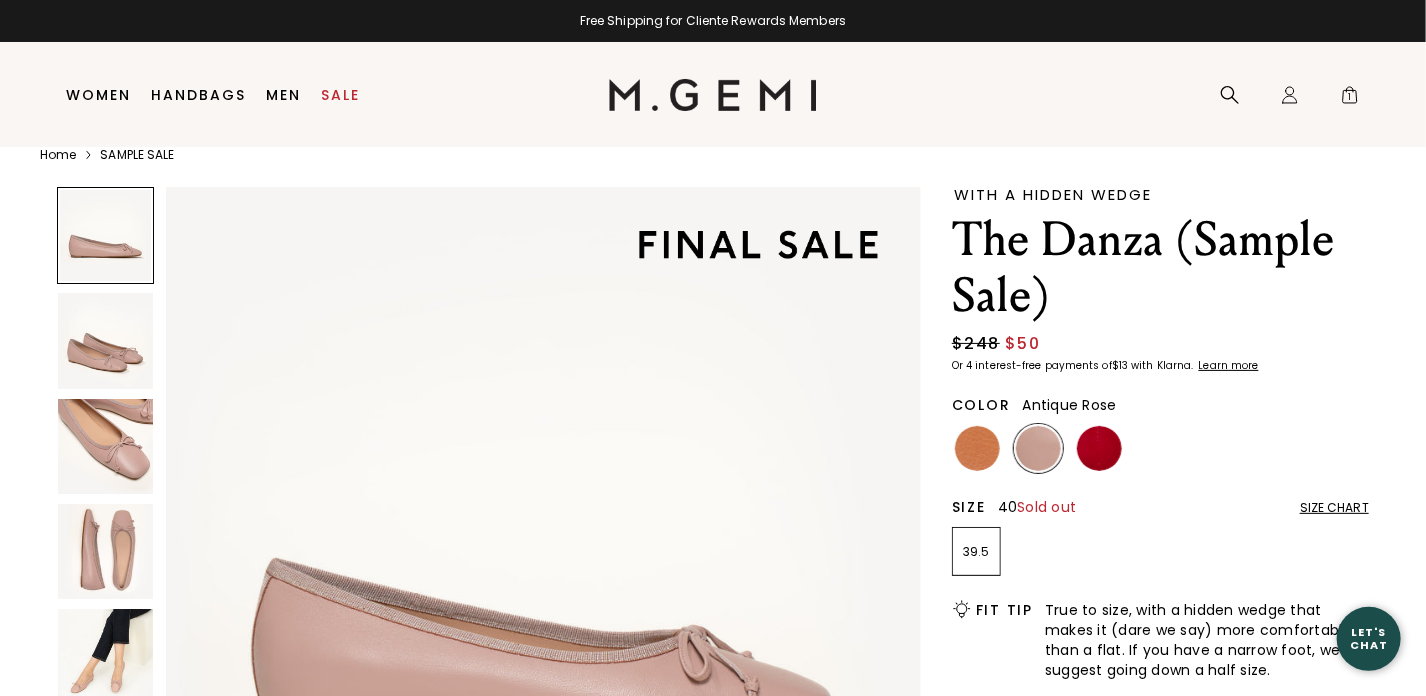 scroll, scrollTop: 0, scrollLeft: 0, axis: both 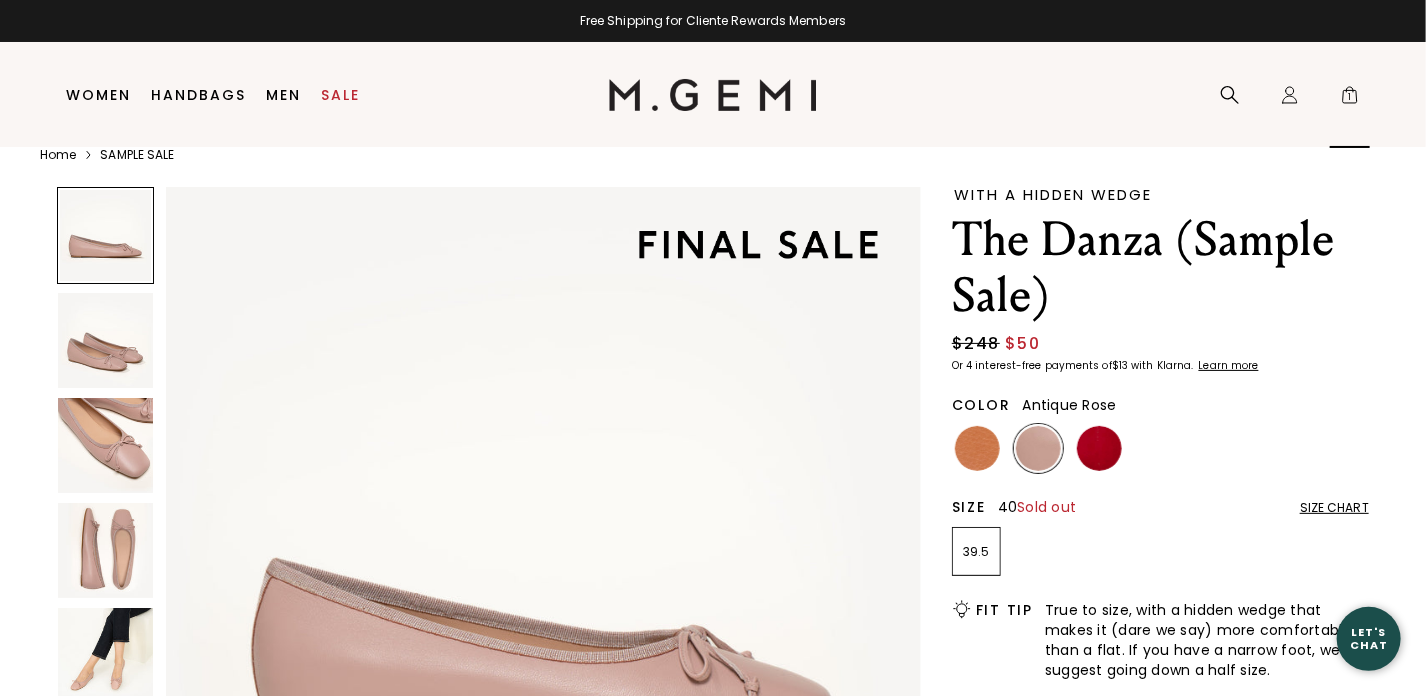click on "Icons/20x20/bag@2x 1" at bounding box center [1350, 95] 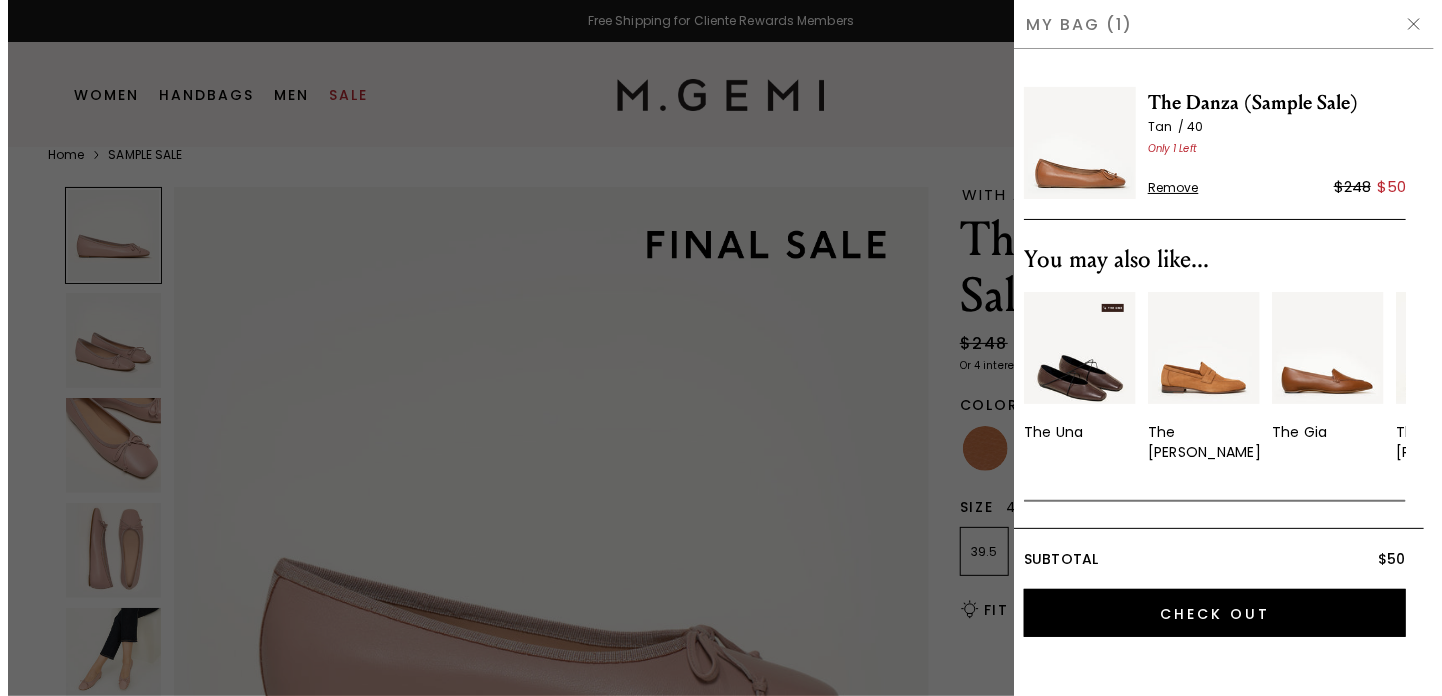 scroll, scrollTop: 0, scrollLeft: 0, axis: both 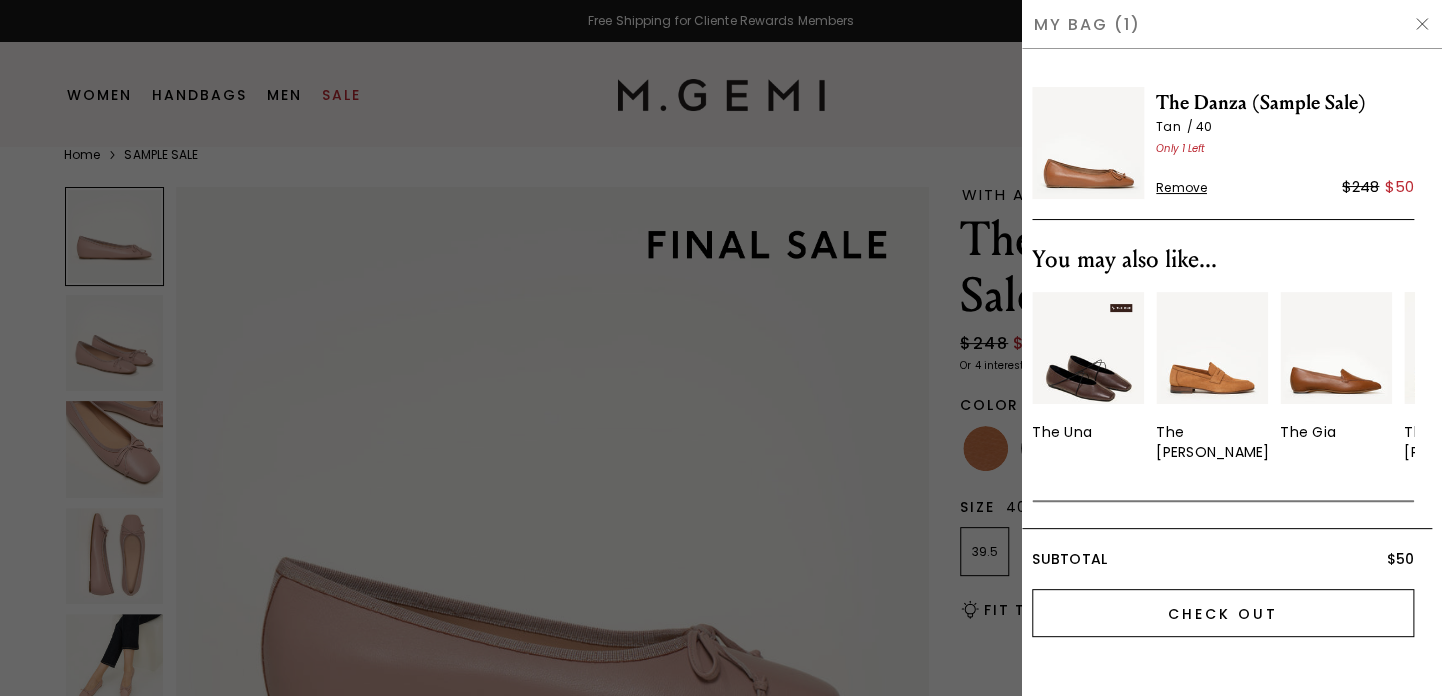 click on "Check Out" at bounding box center (1223, 613) 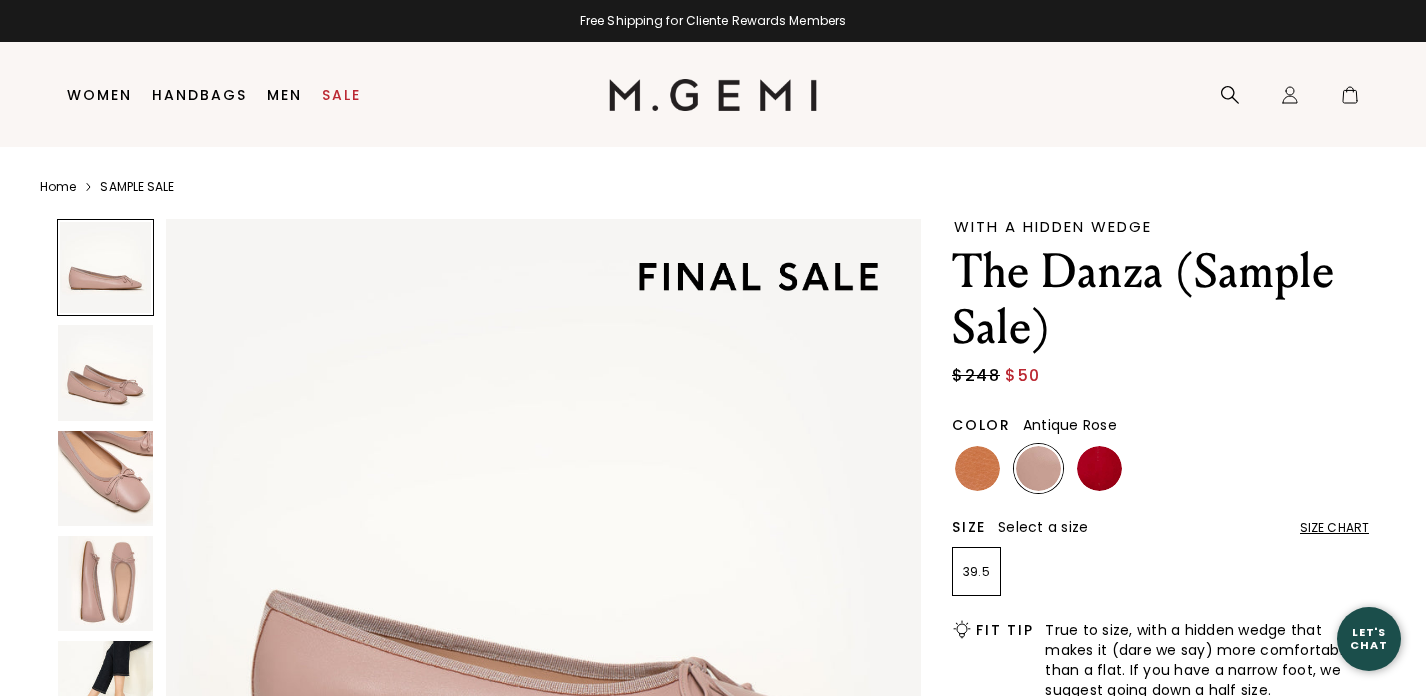 scroll, scrollTop: 0, scrollLeft: 0, axis: both 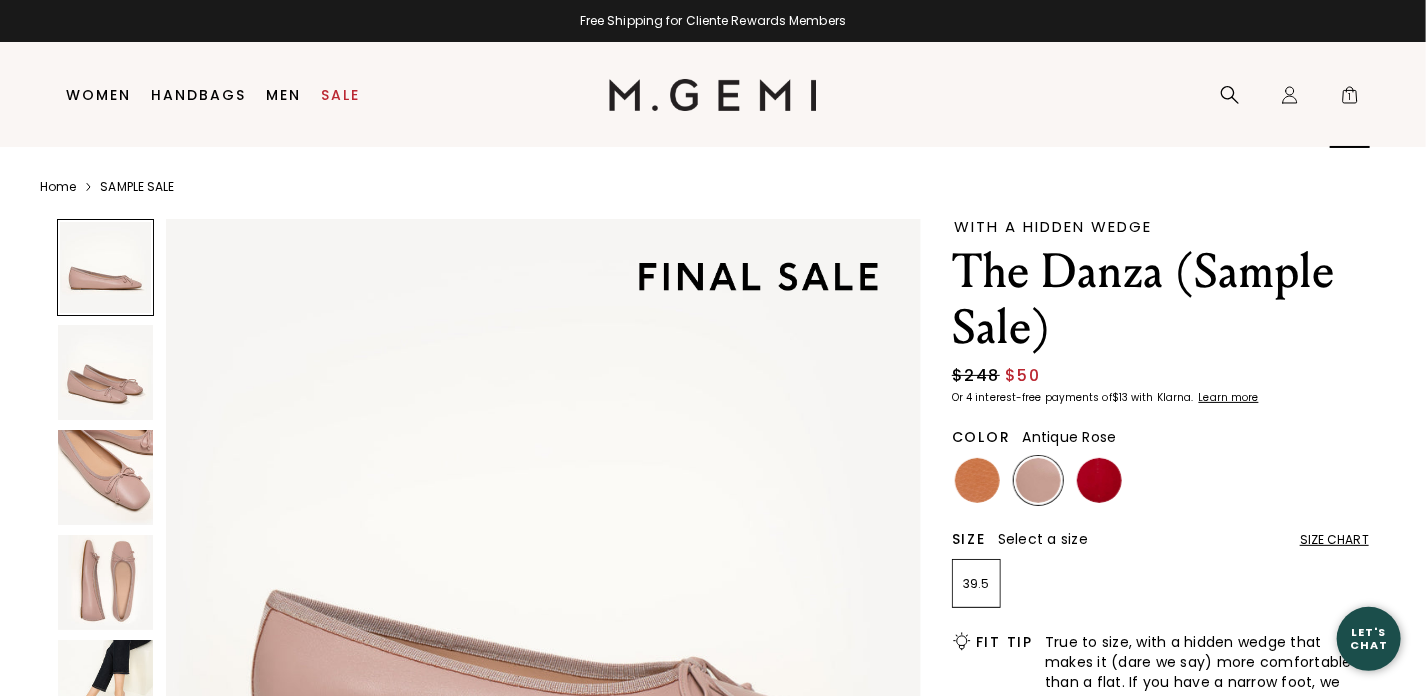 click on "1" at bounding box center [1350, 99] 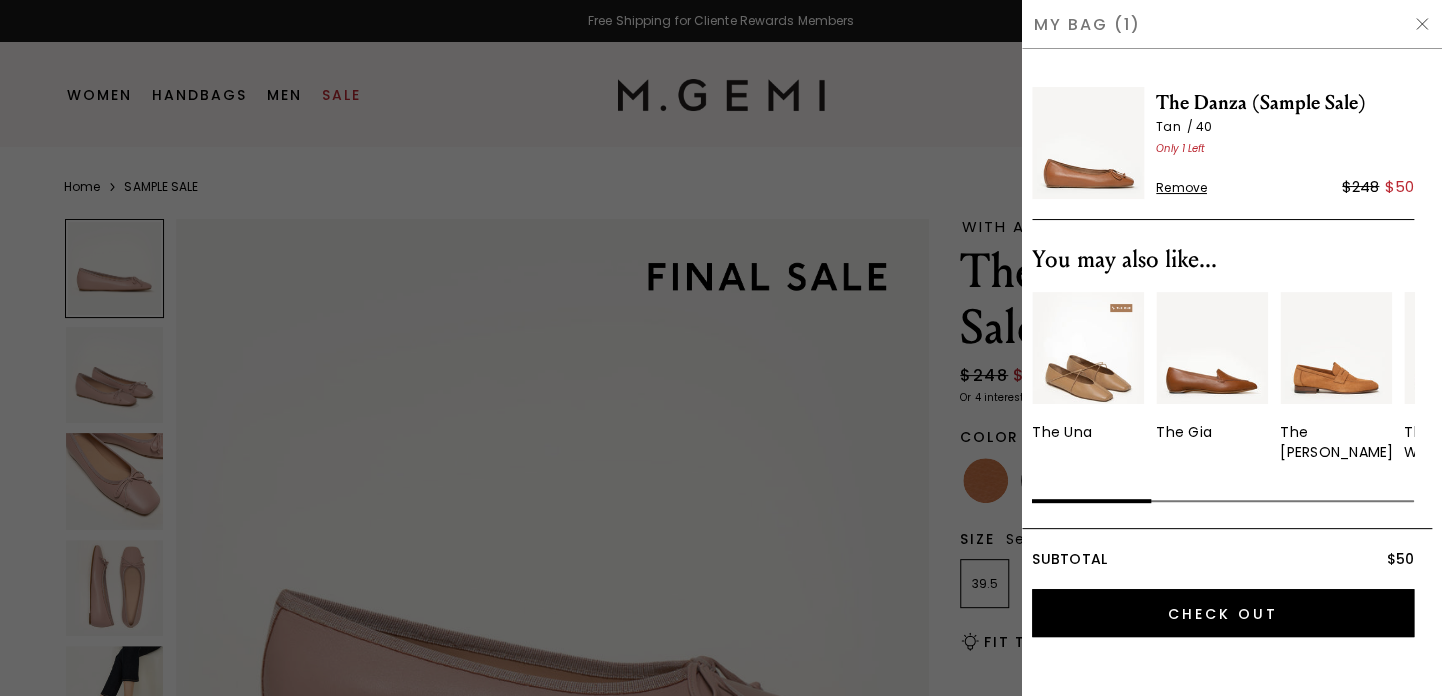 scroll, scrollTop: 0, scrollLeft: 0, axis: both 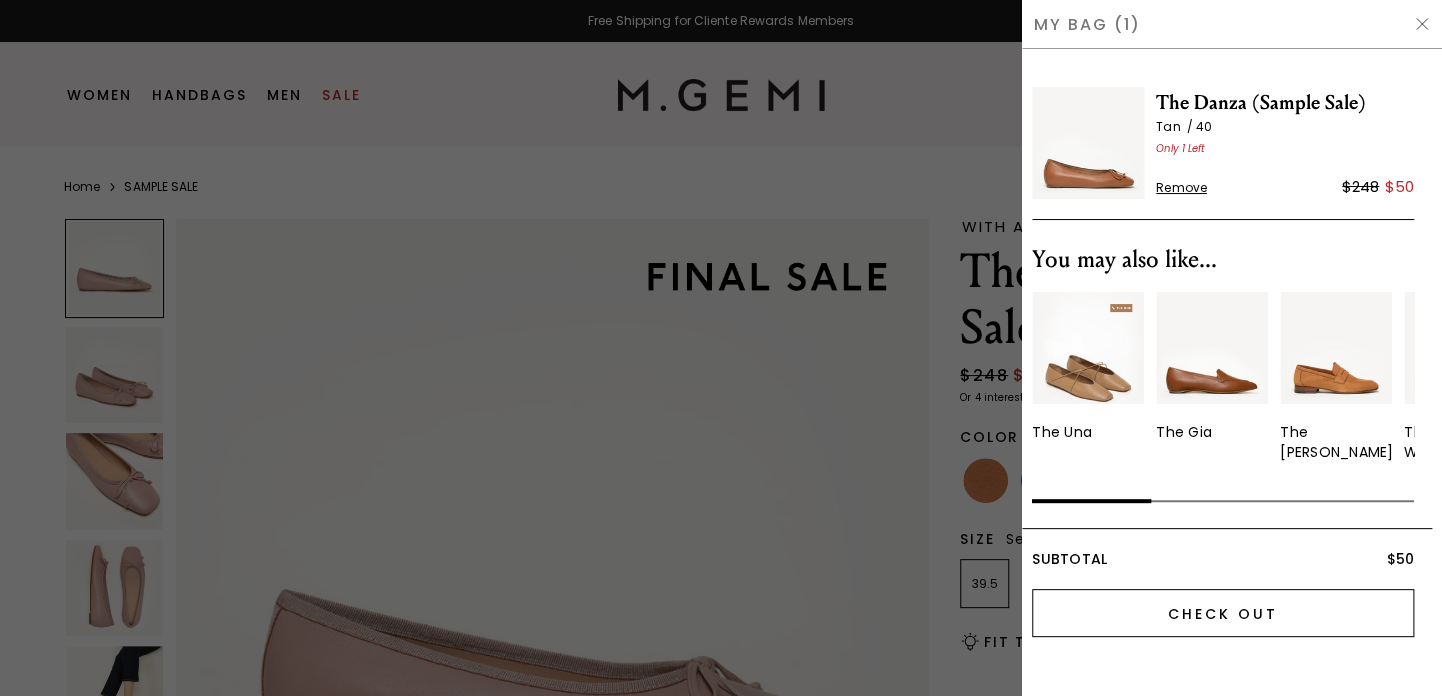 click on "Check Out" at bounding box center (1223, 613) 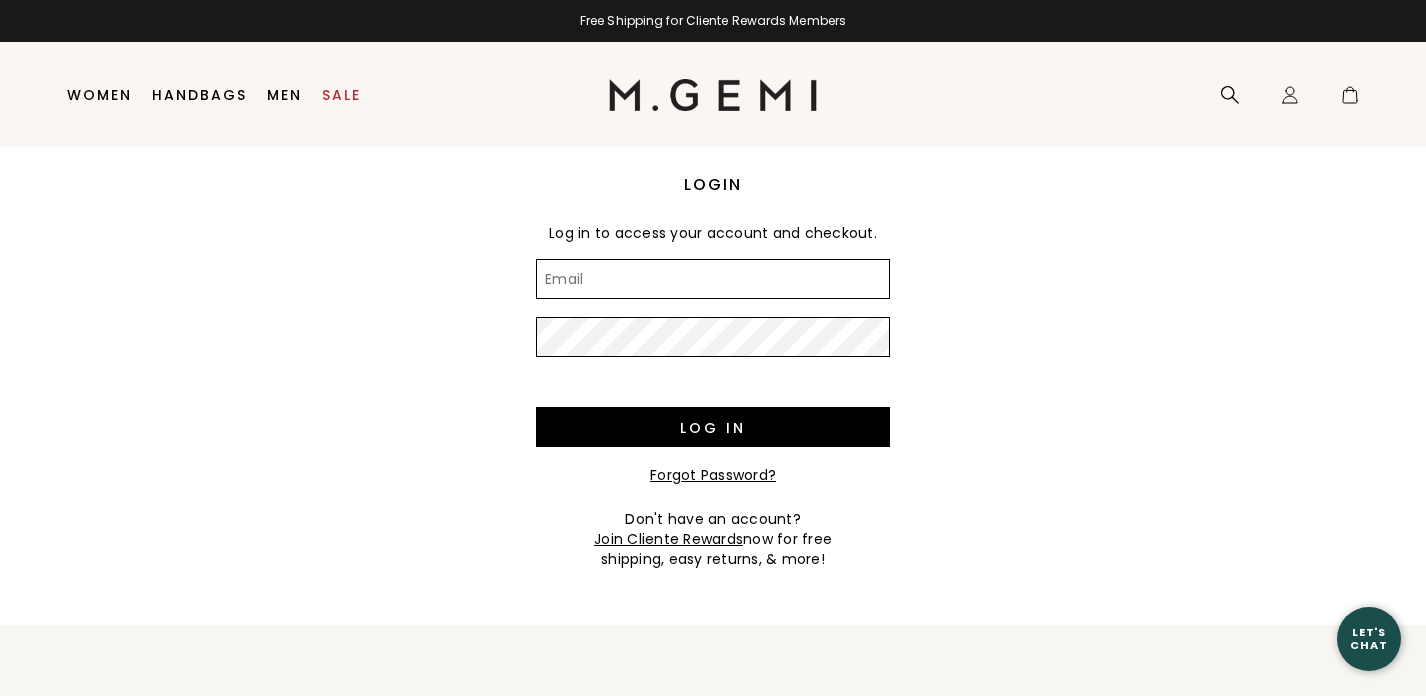 scroll, scrollTop: 0, scrollLeft: 0, axis: both 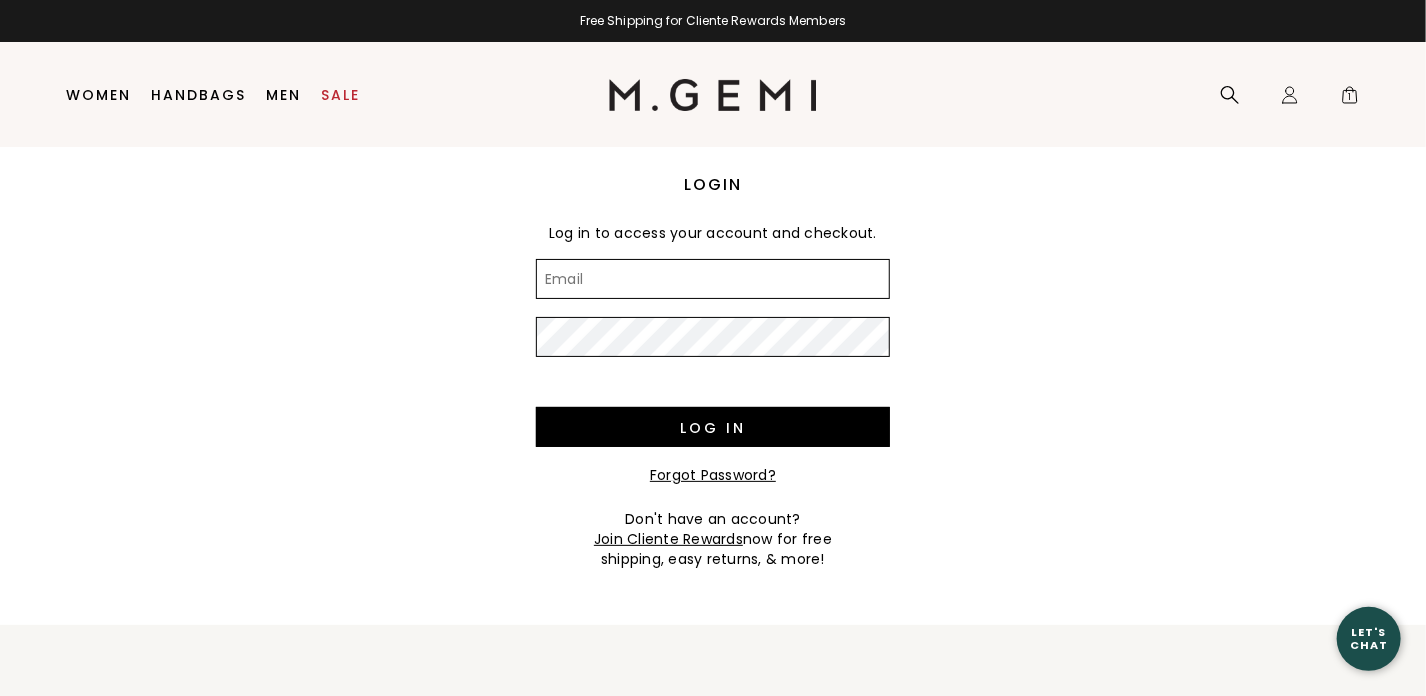 click on "Email" at bounding box center (713, 279) 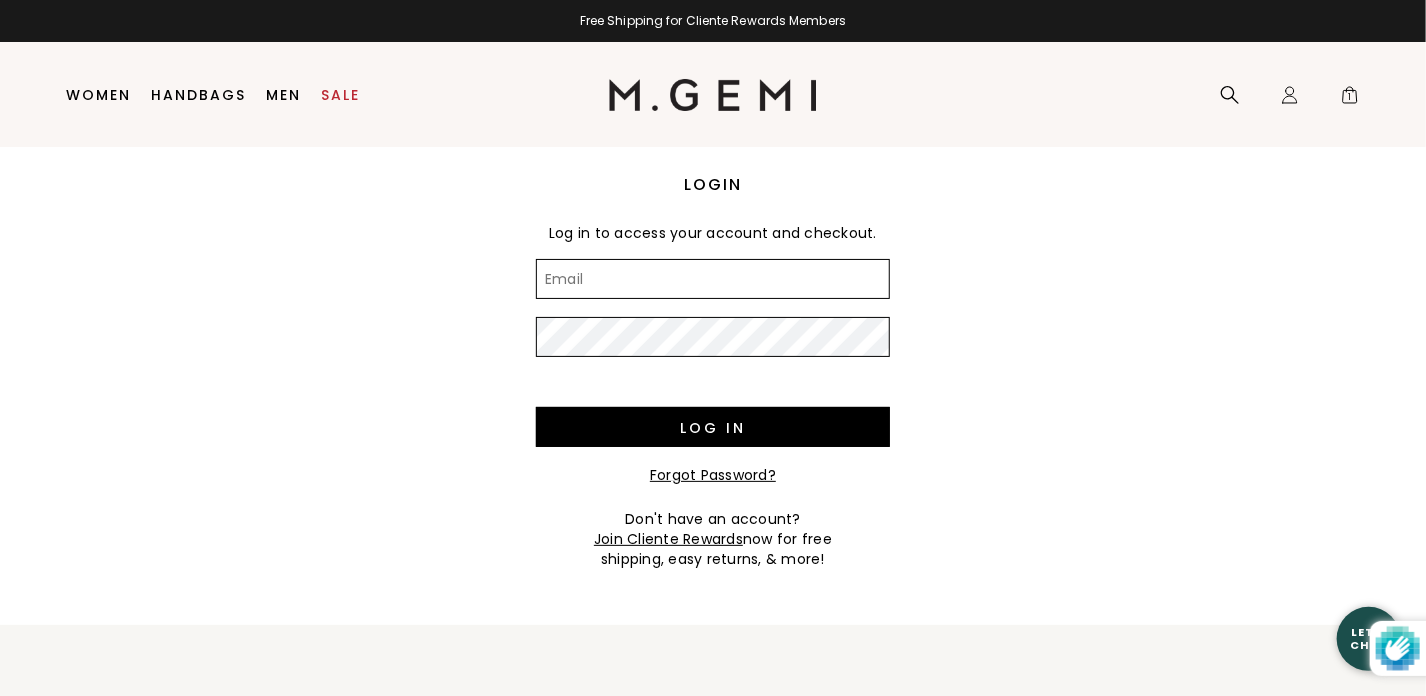 scroll, scrollTop: 0, scrollLeft: 0, axis: both 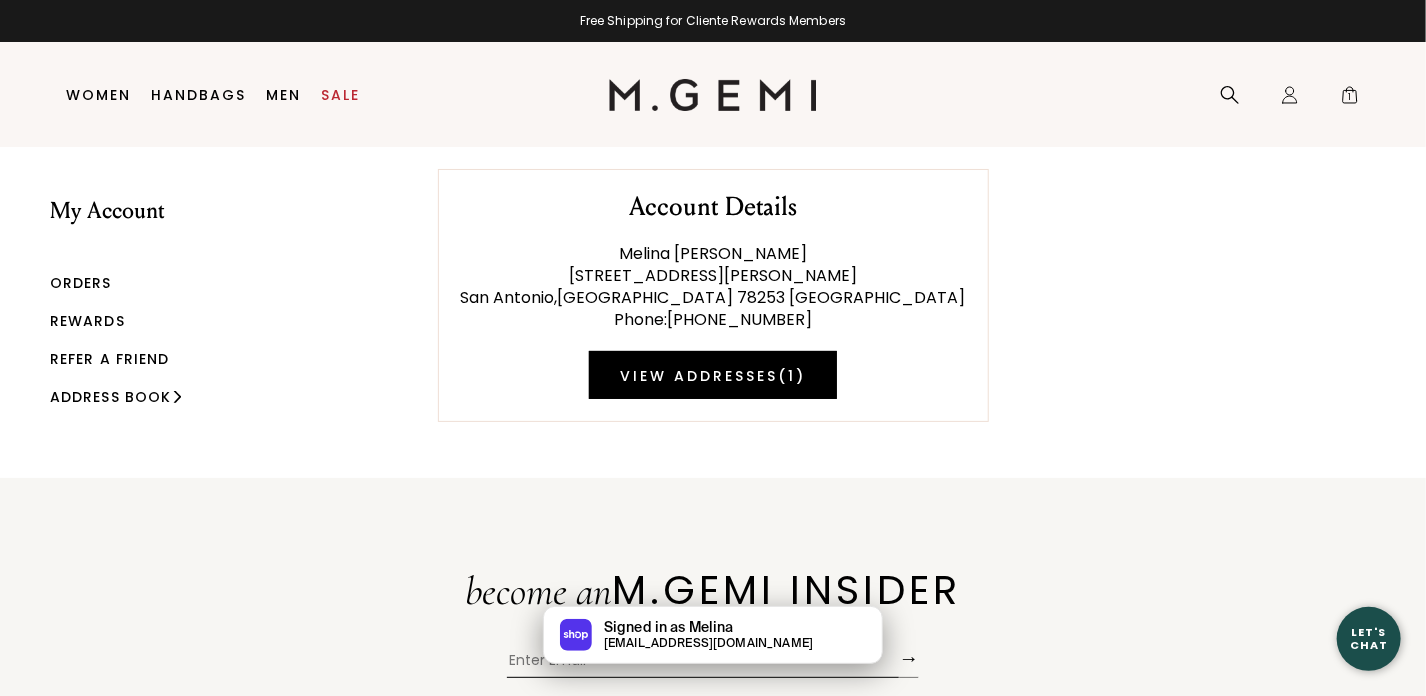 click on "Rewards" at bounding box center (87, 321) 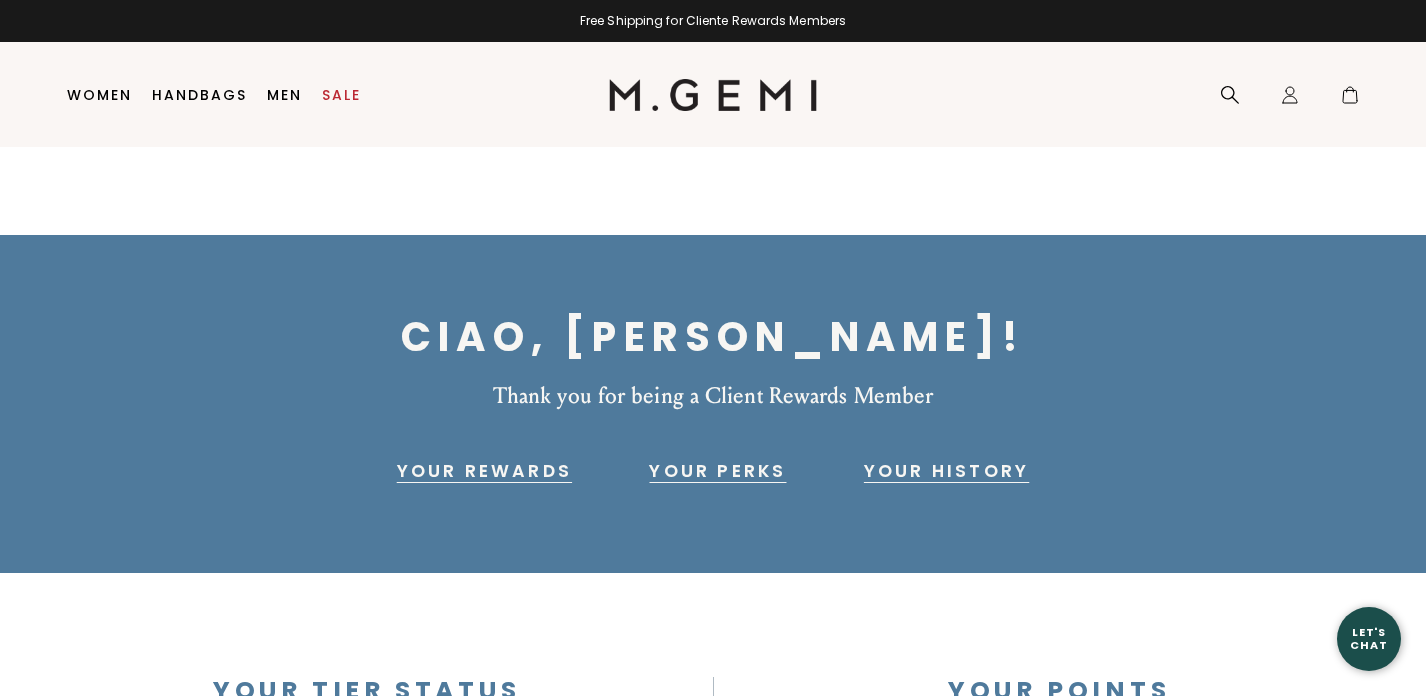 scroll, scrollTop: 0, scrollLeft: 0, axis: both 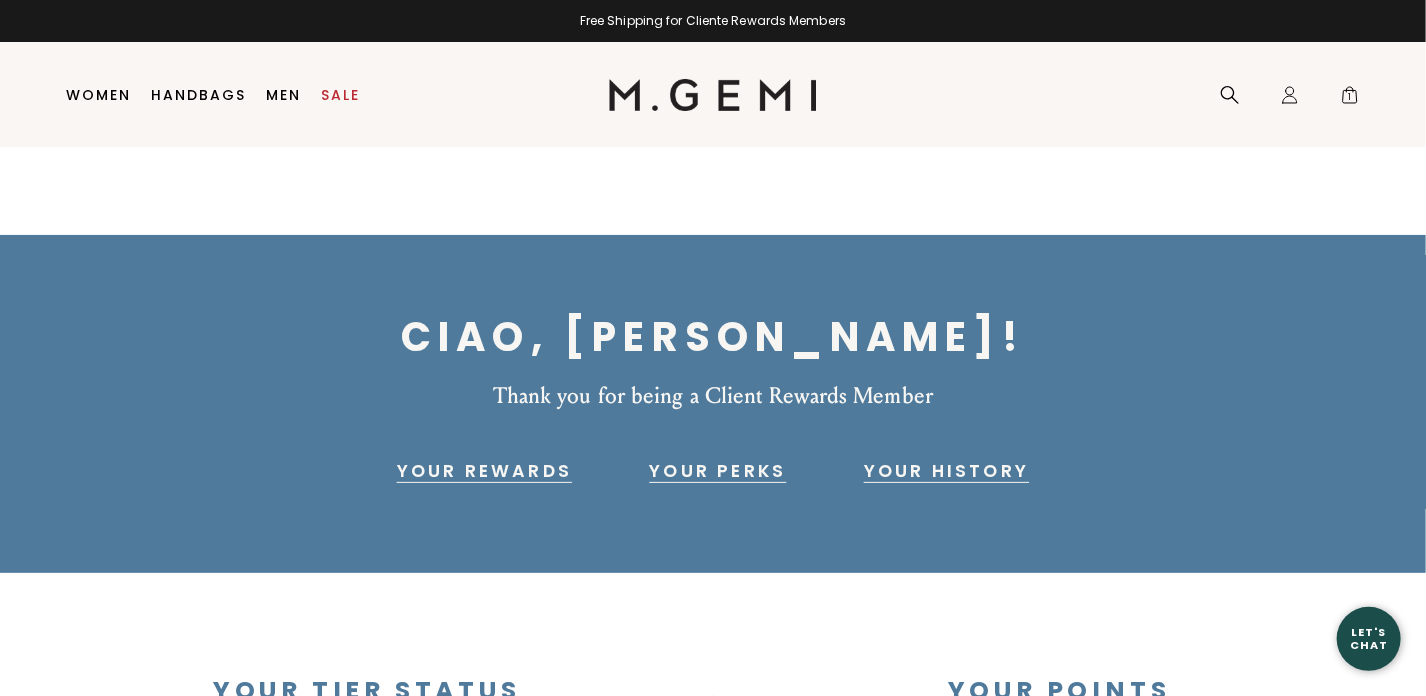 click on "Your Rewards" at bounding box center [484, 471] 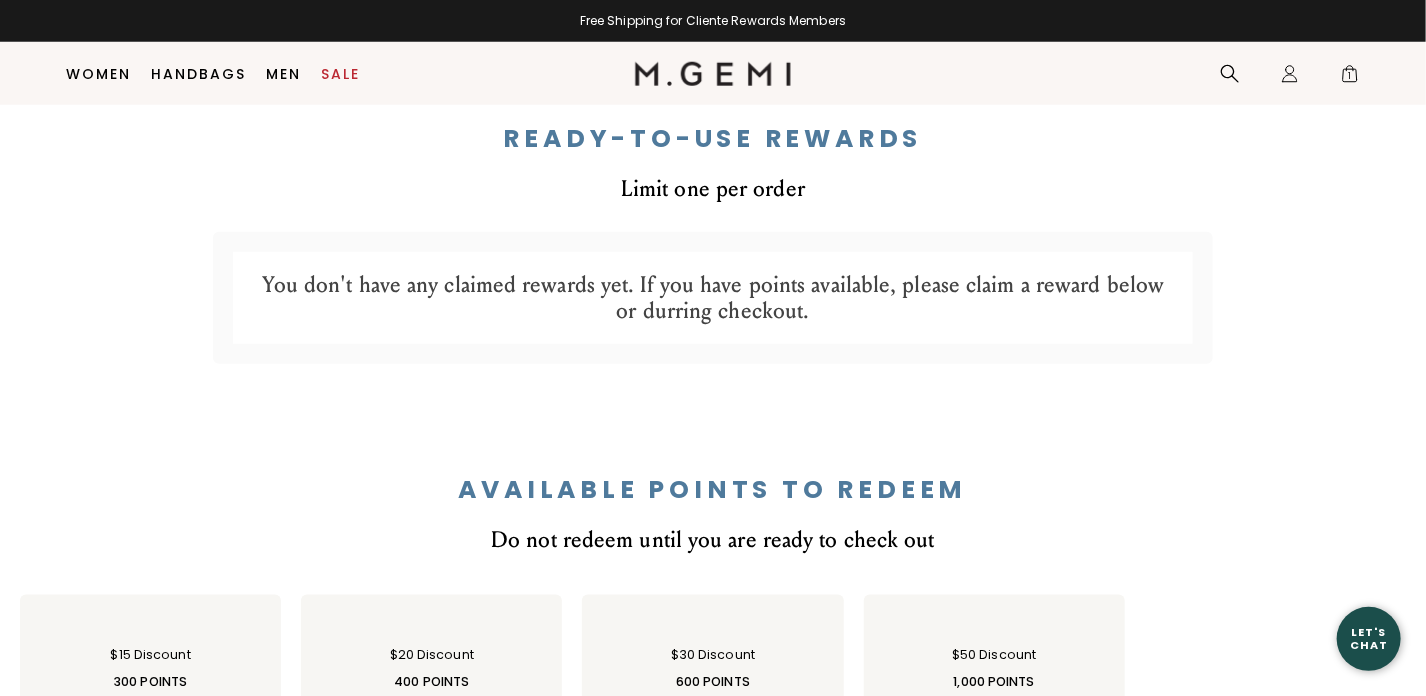 scroll, scrollTop: 879, scrollLeft: 0, axis: vertical 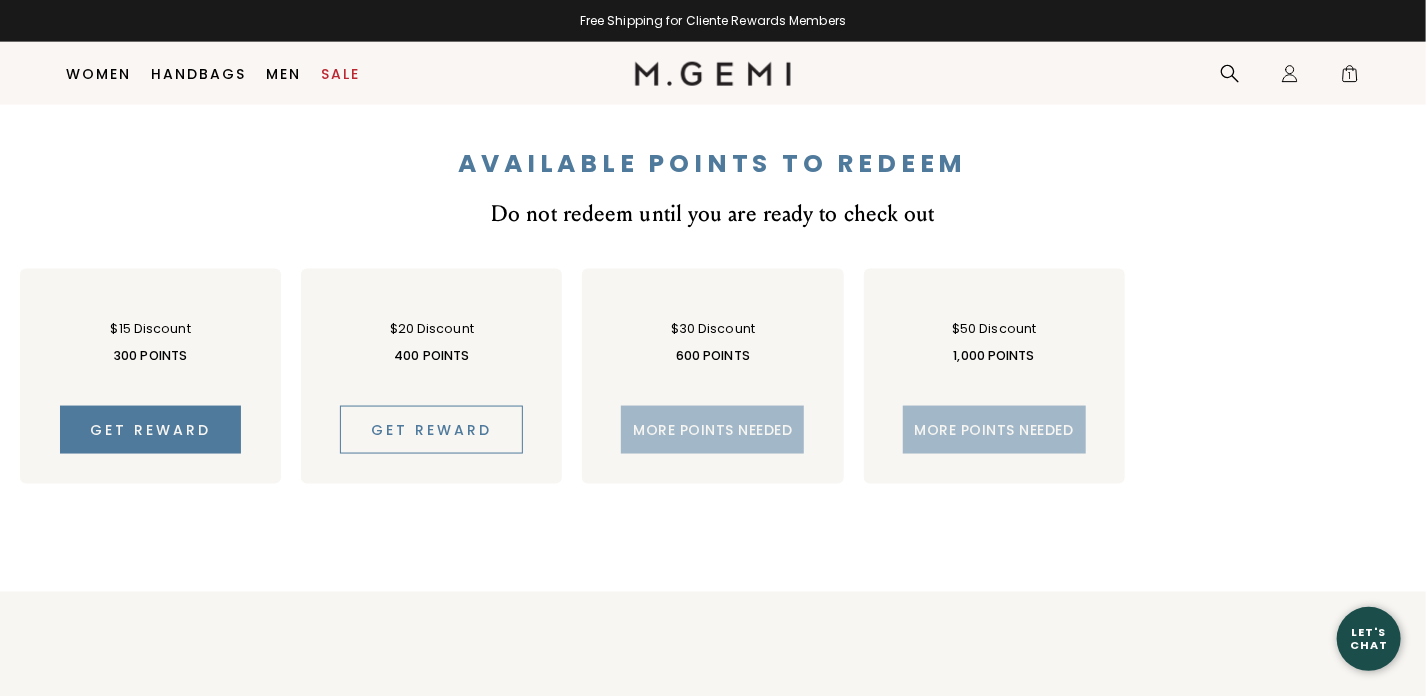 click on "Get reward" at bounding box center [431, 430] 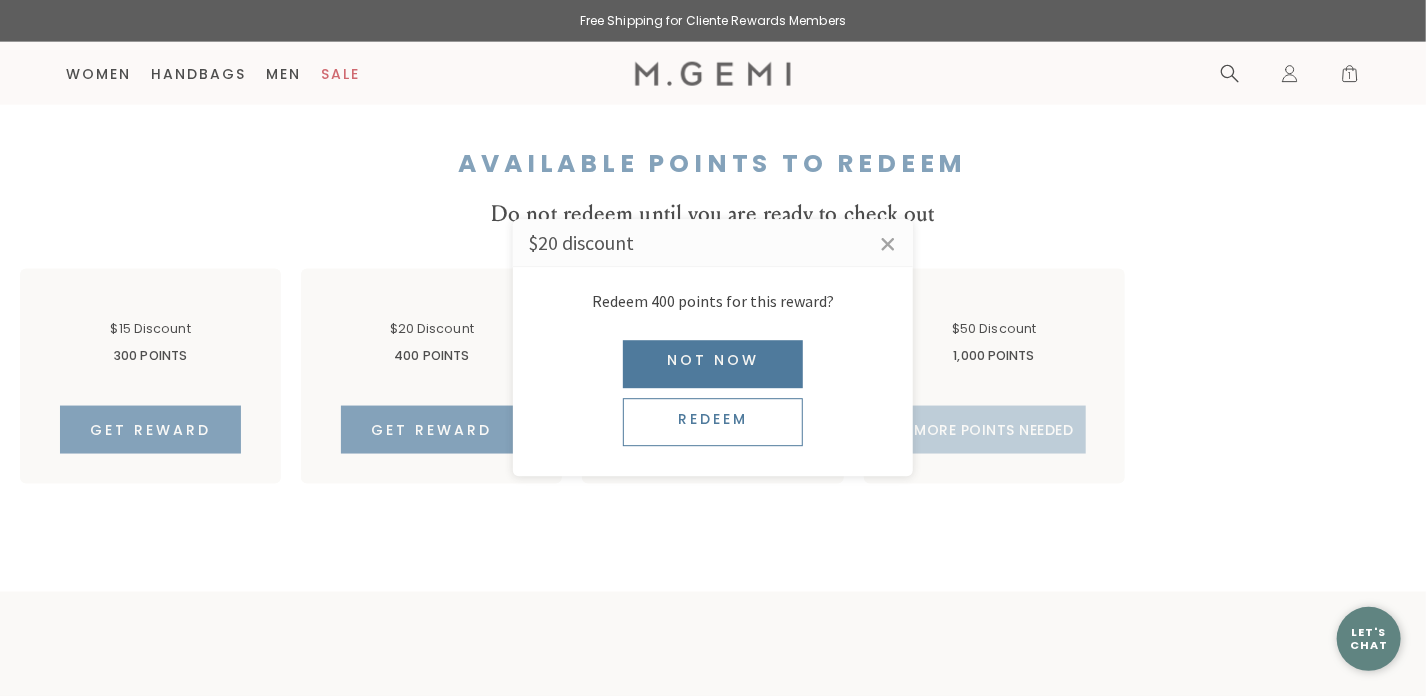 click on "Redeem" at bounding box center [713, 423] 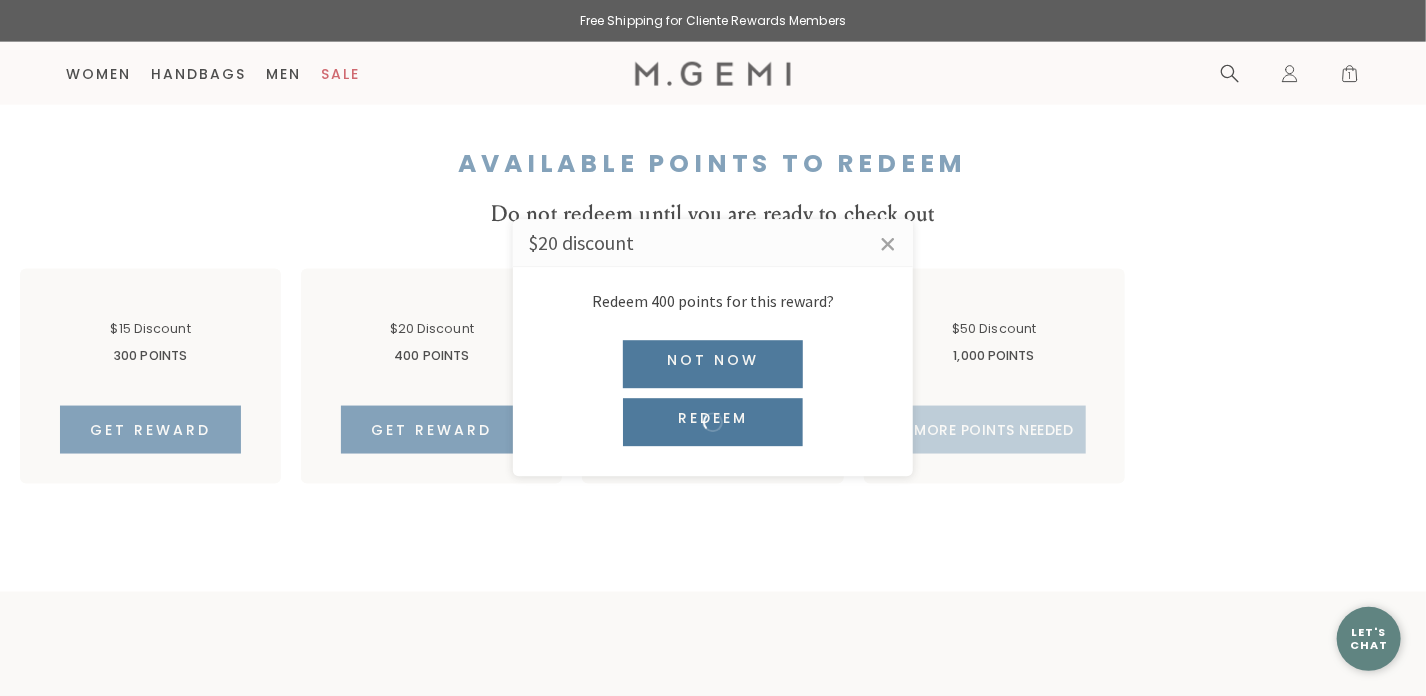 scroll, scrollTop: 1176, scrollLeft: 0, axis: vertical 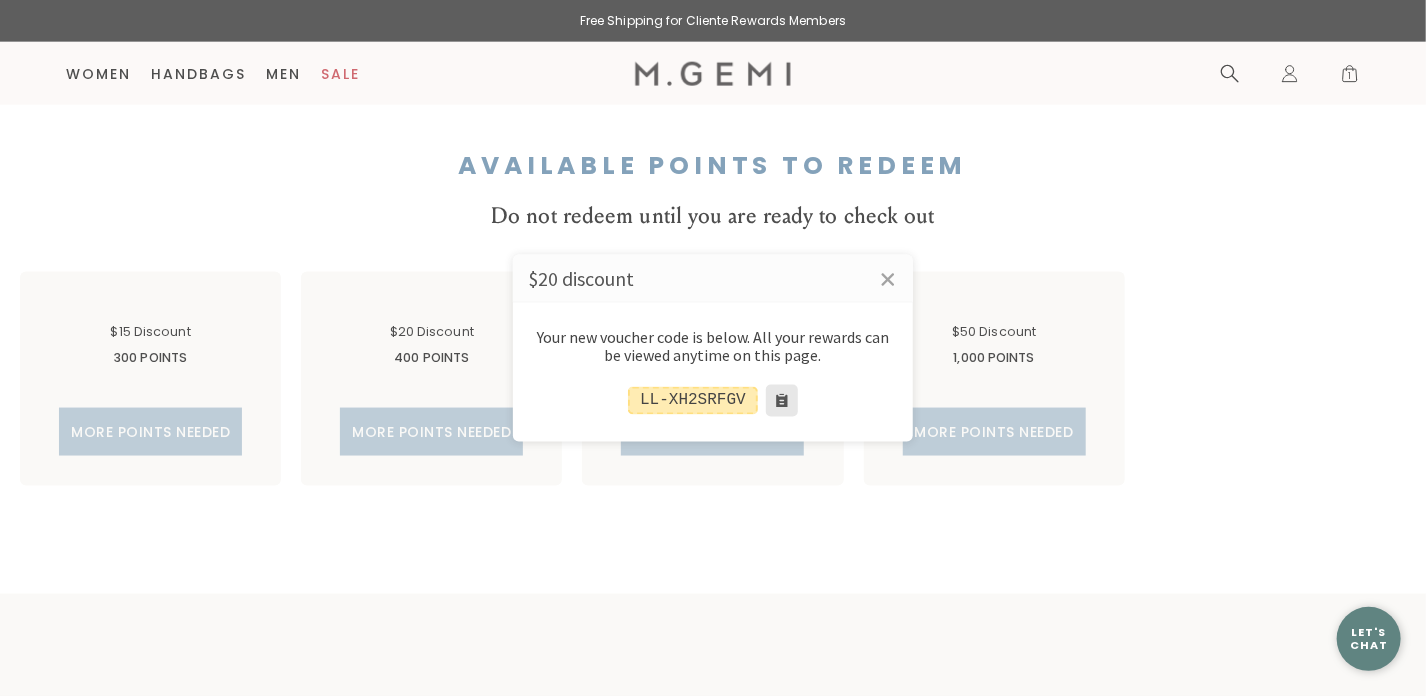 click at bounding box center (782, 400) 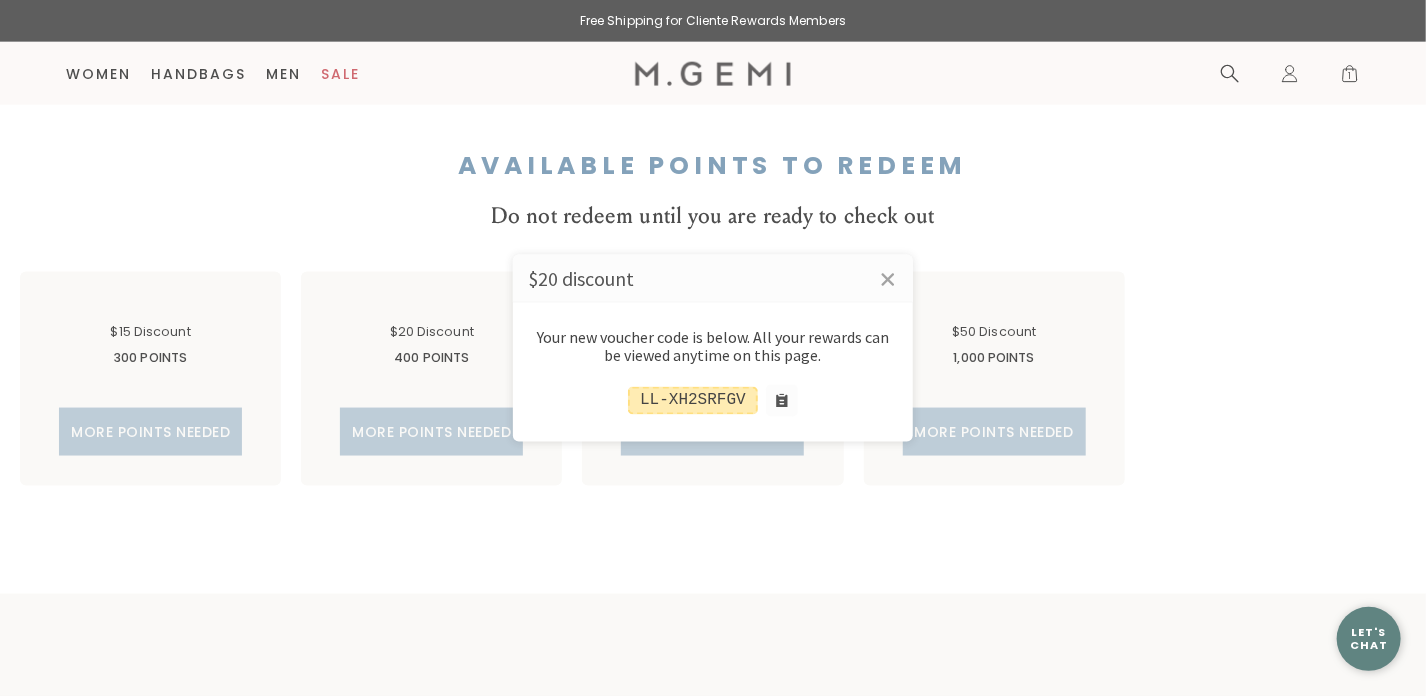 click at bounding box center (713, 348) 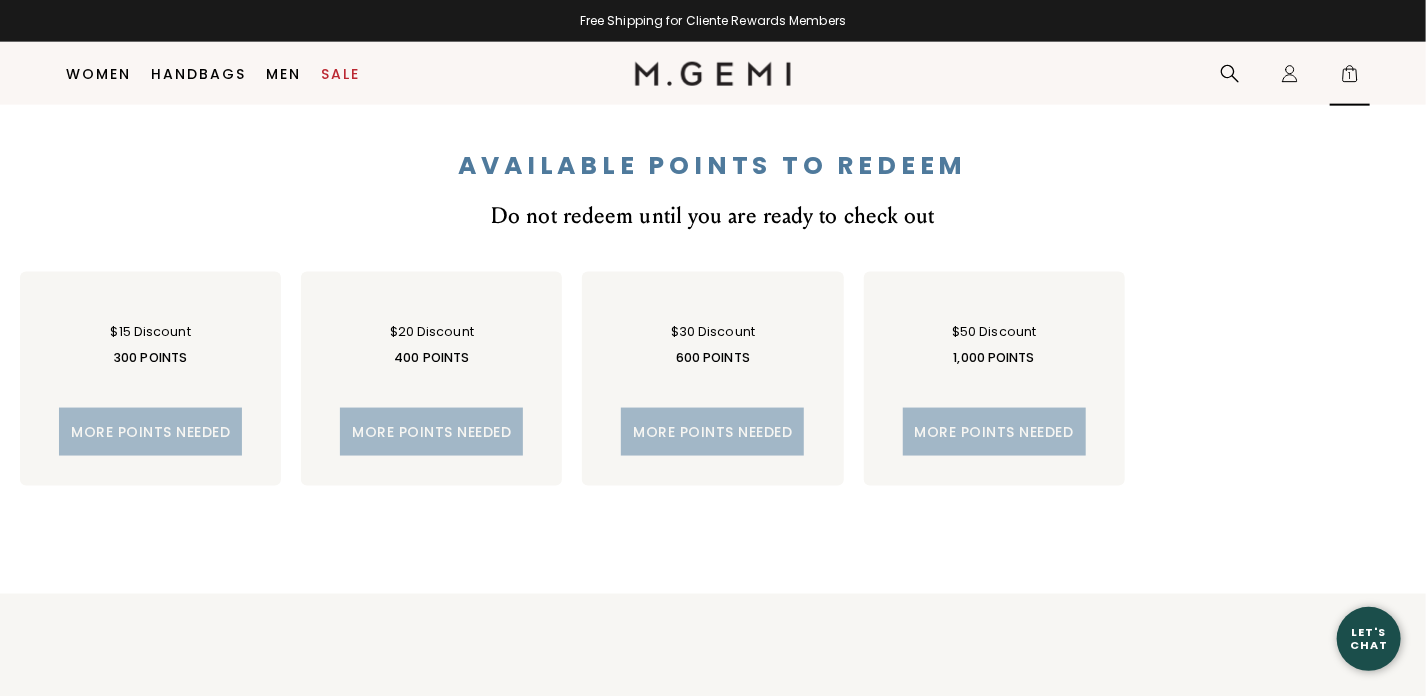 click on "1" at bounding box center (1350, 78) 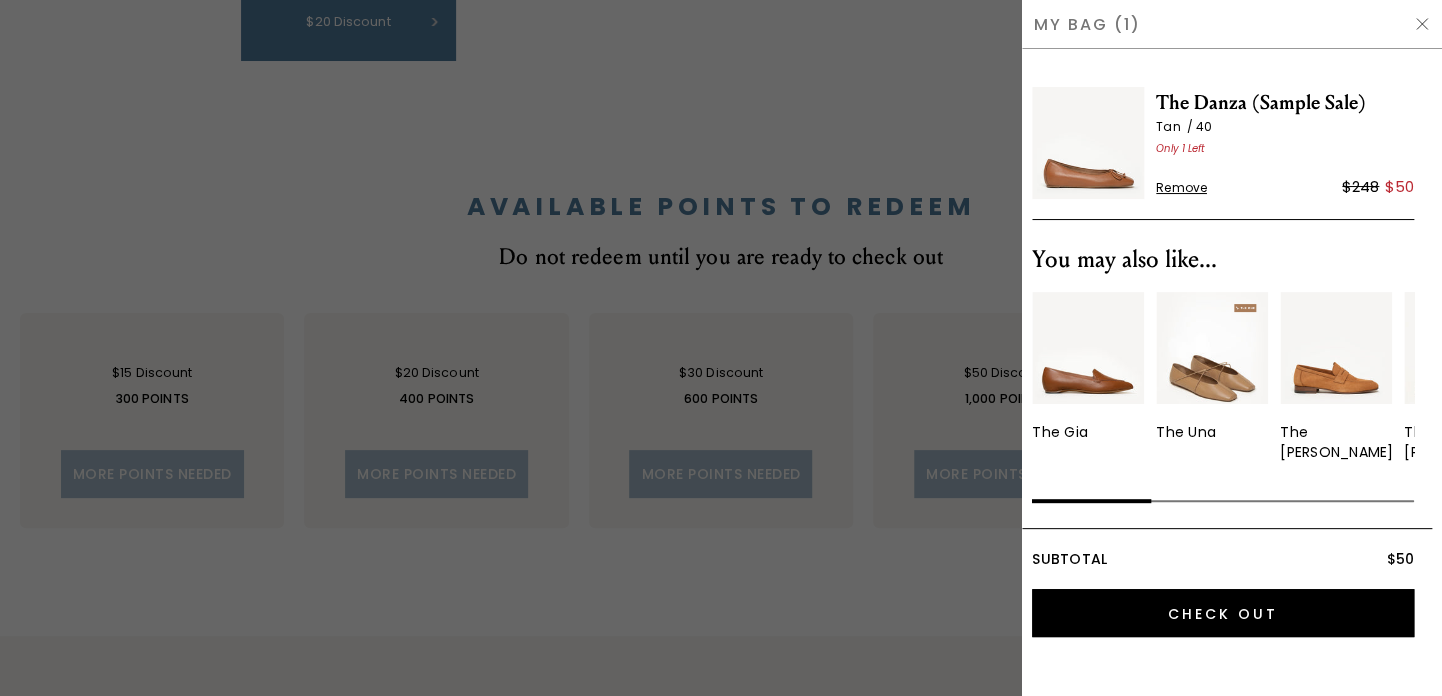 scroll, scrollTop: 0, scrollLeft: 0, axis: both 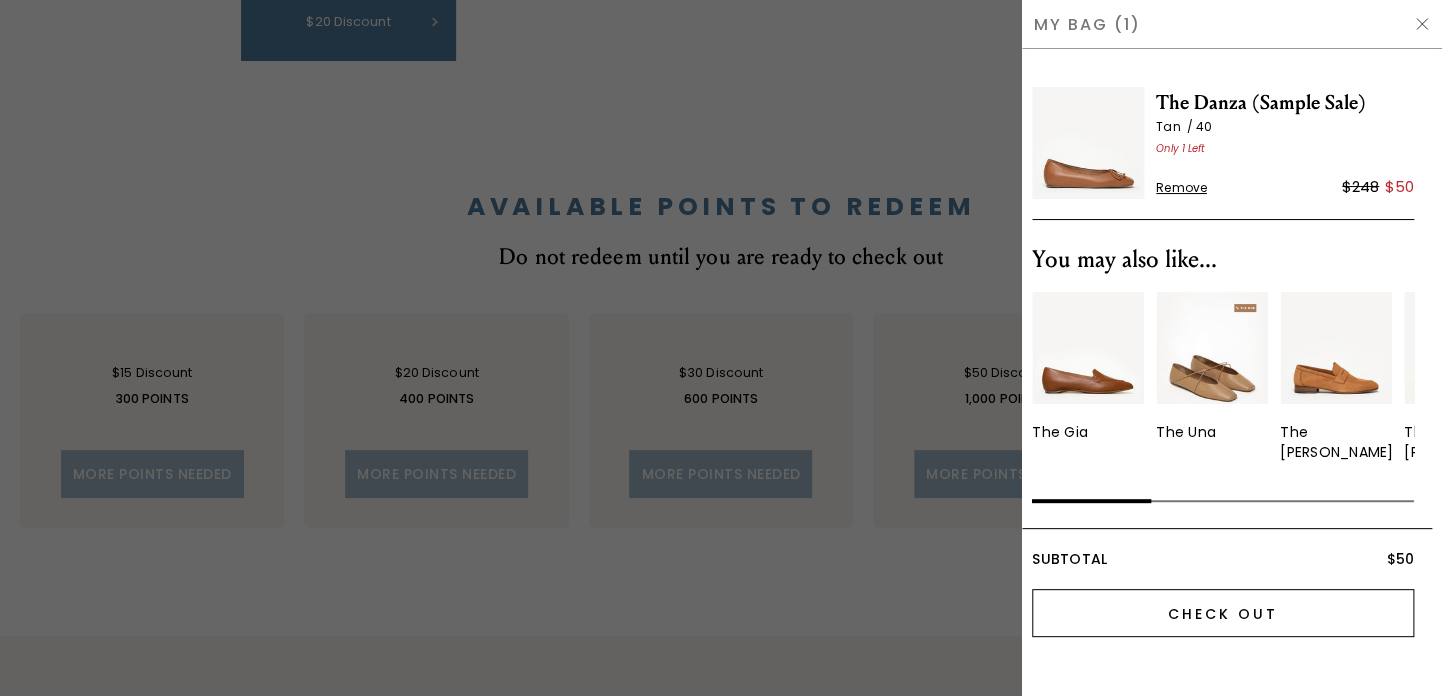 click on "Check Out" at bounding box center [1223, 613] 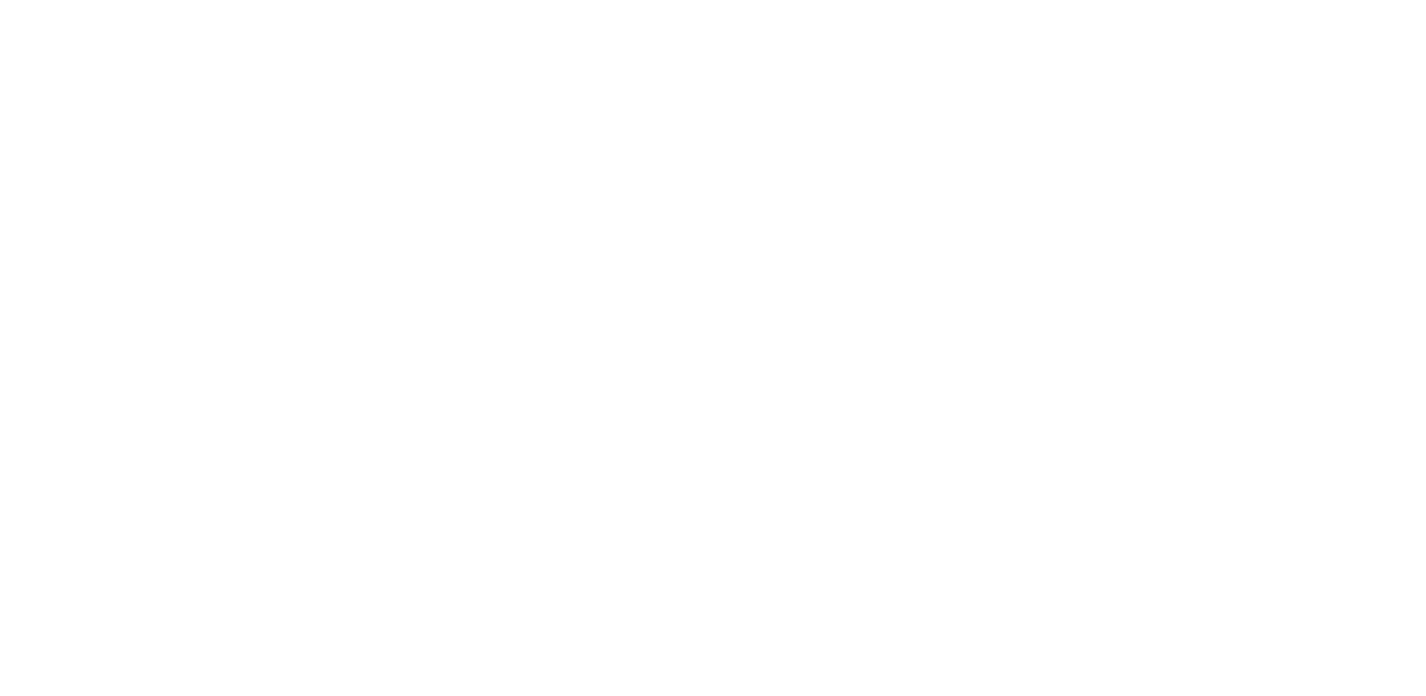 scroll, scrollTop: 0, scrollLeft: 0, axis: both 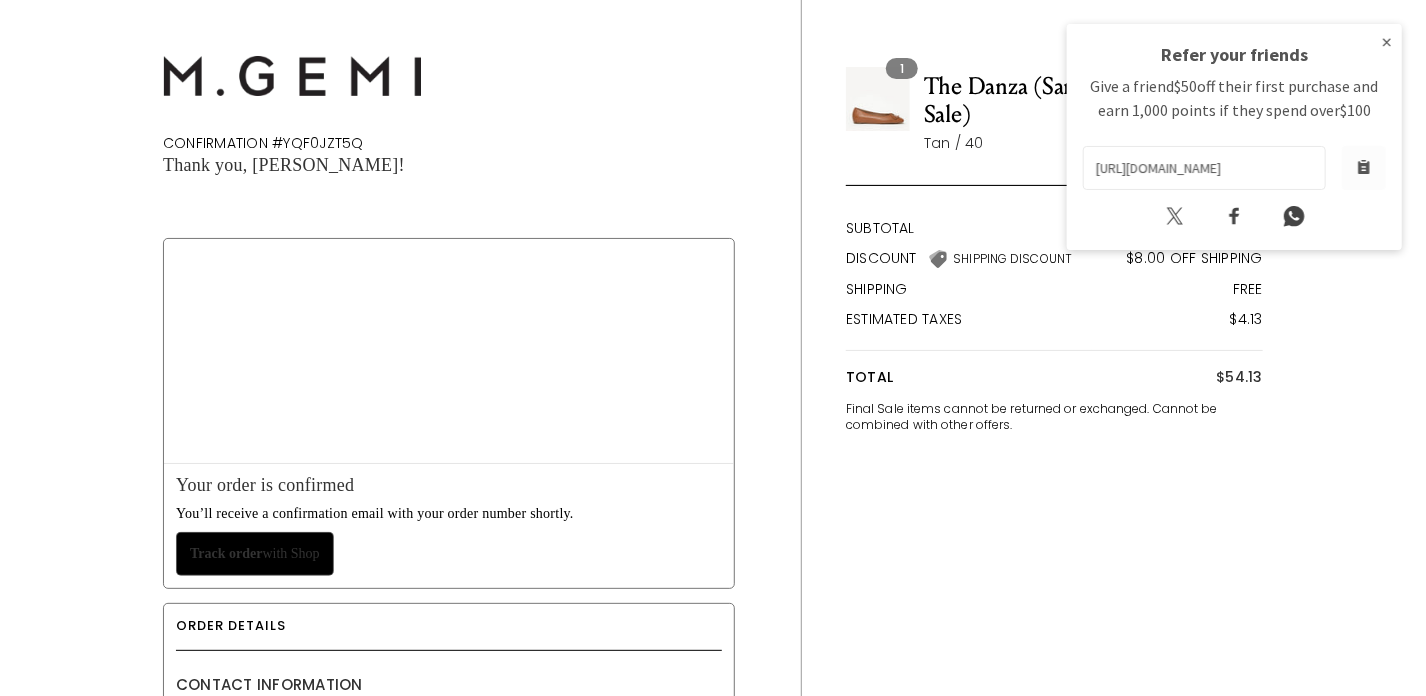 click on "×" at bounding box center (1387, 42) 